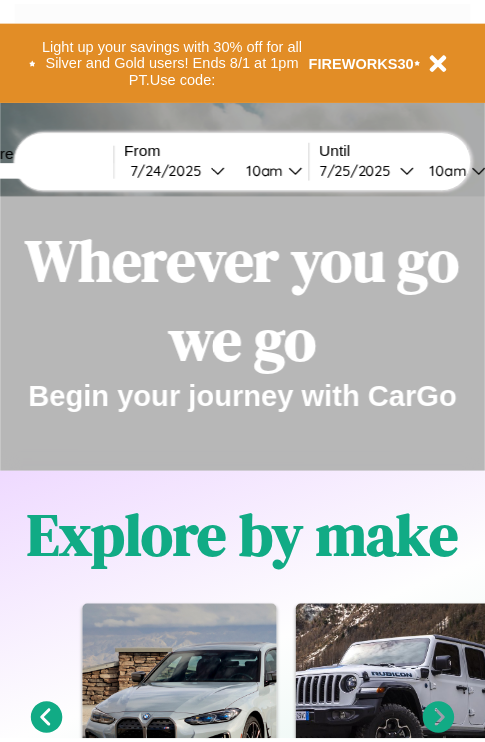 scroll, scrollTop: 0, scrollLeft: 0, axis: both 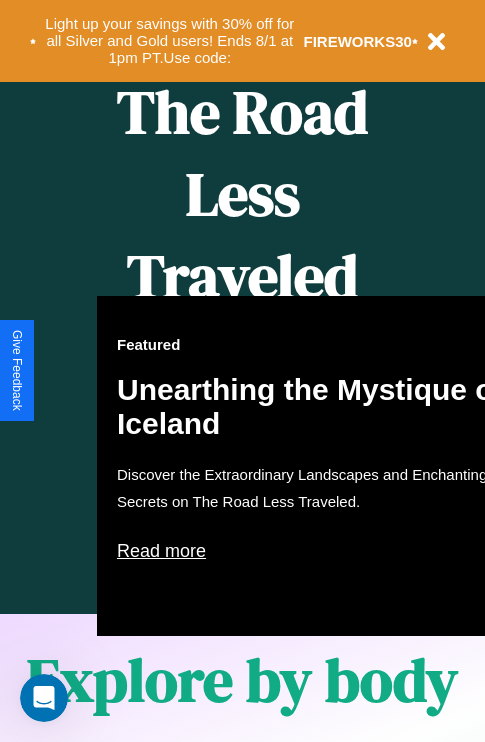 click on "Featured Unearthing the Mystique of Iceland Discover the Extraordinary Landscapes and Enchanting Secrets on The Road Less Traveled. Read more" at bounding box center [317, 466] 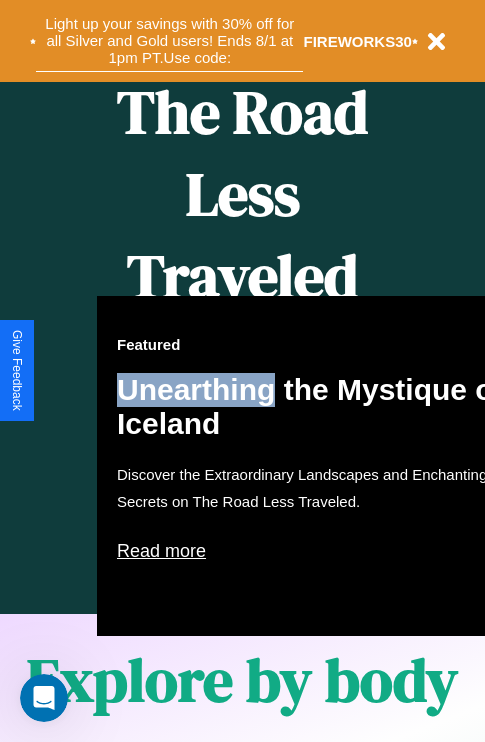 click on "Light up your savings with 30% off for all Silver and Gold users! Ends 8/1 at 1pm PT.  Use code:" at bounding box center [169, 41] 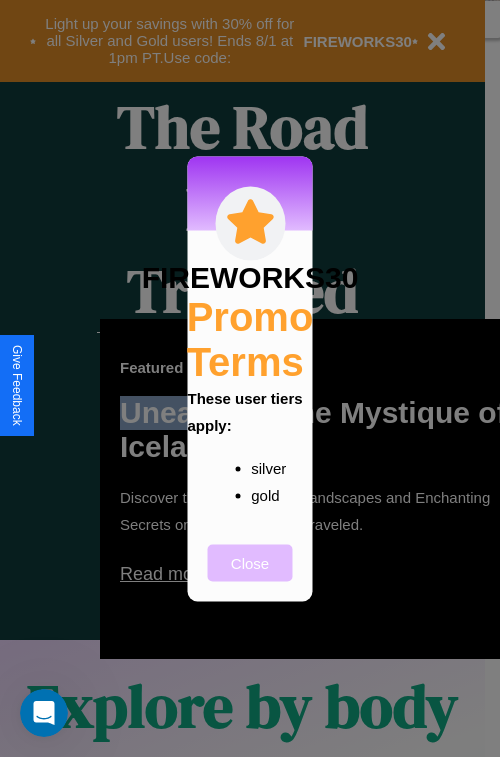 click on "Close" at bounding box center (250, 562) 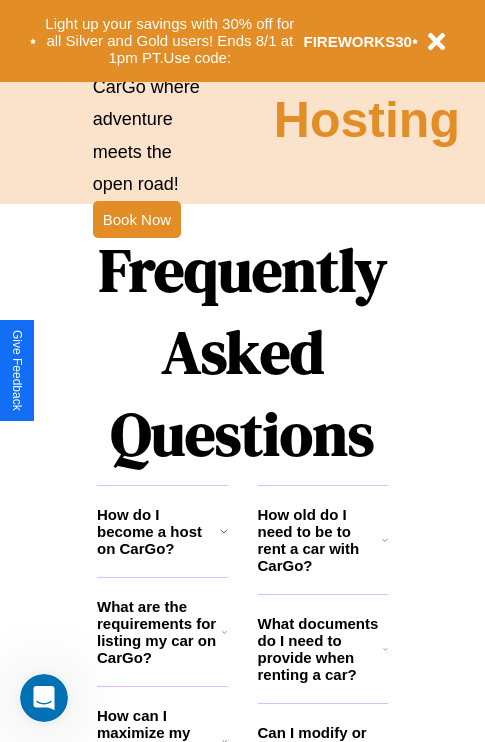 scroll, scrollTop: 2423, scrollLeft: 0, axis: vertical 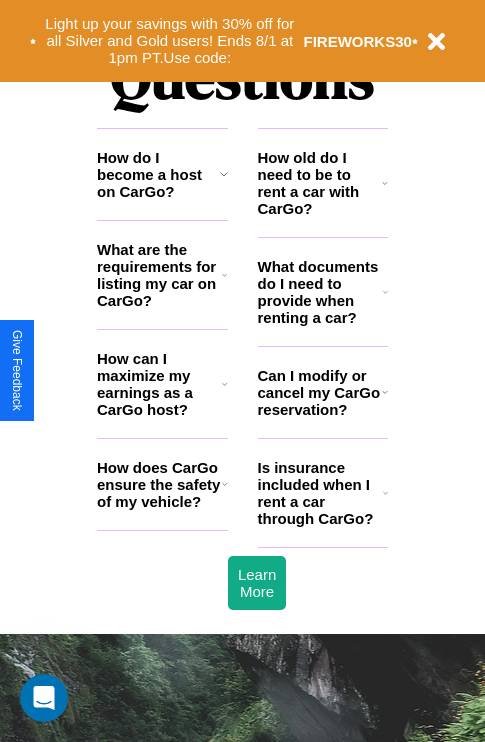 click 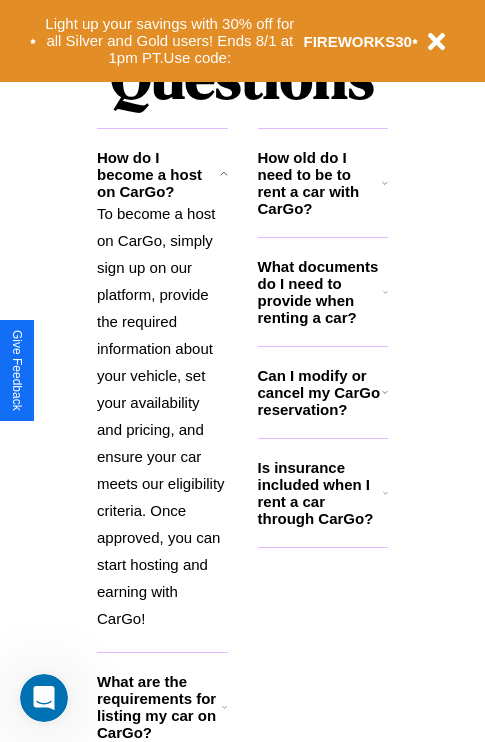click 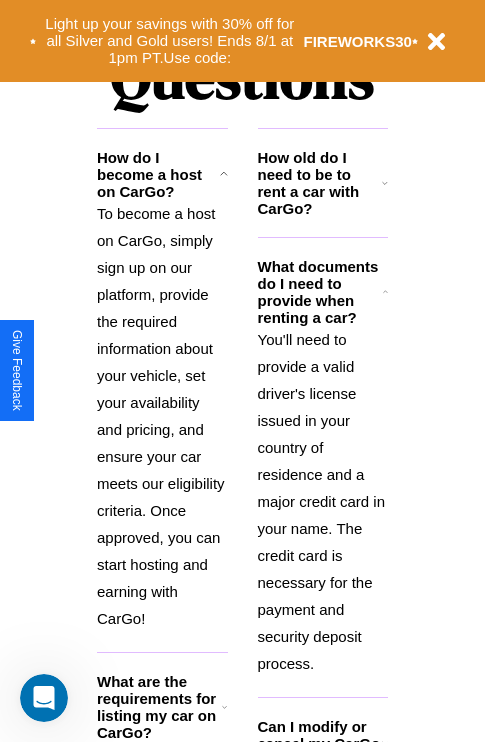 click 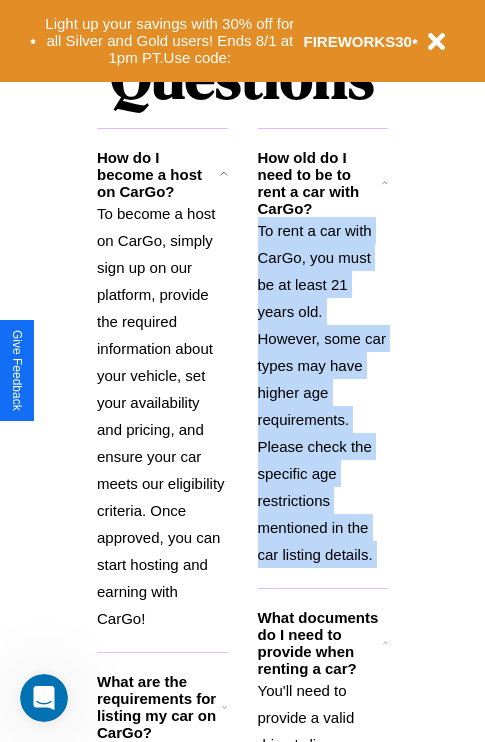 scroll, scrollTop: 2638, scrollLeft: 0, axis: vertical 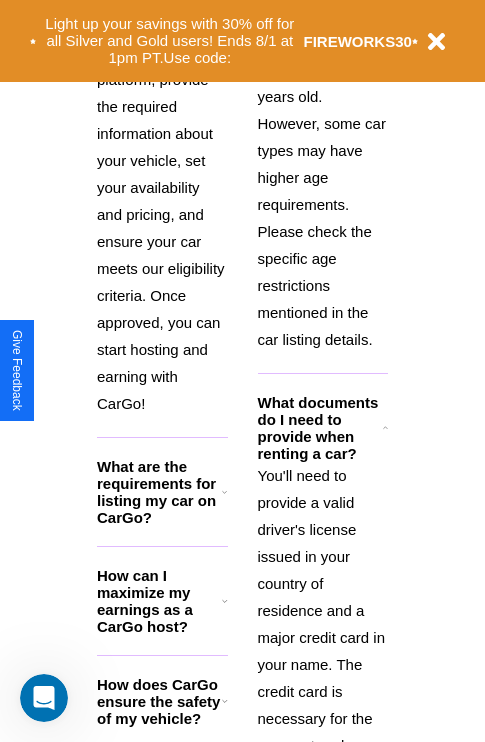 click 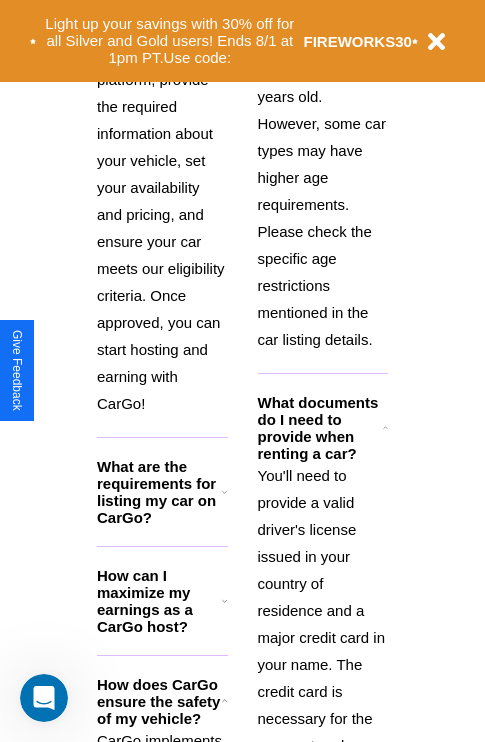 click on "How can I maximize my earnings as a CarGo host?" at bounding box center (159, 601) 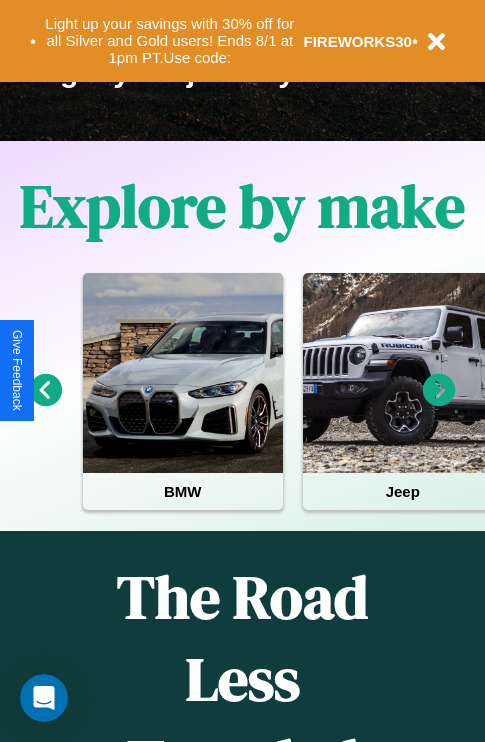 scroll, scrollTop: 308, scrollLeft: 0, axis: vertical 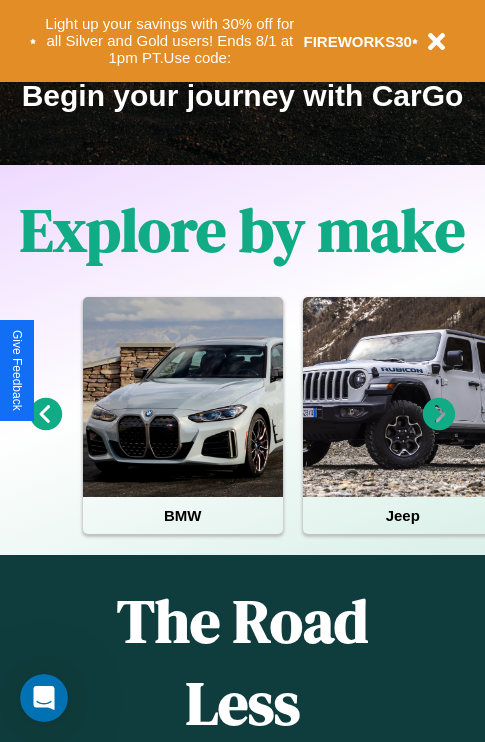click 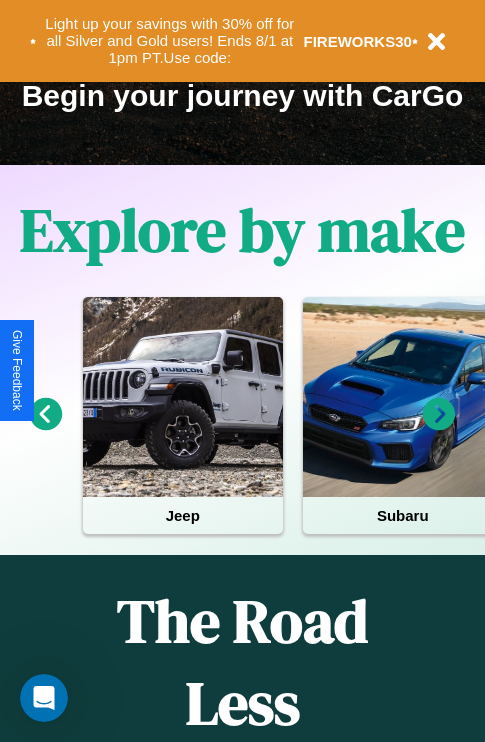 click 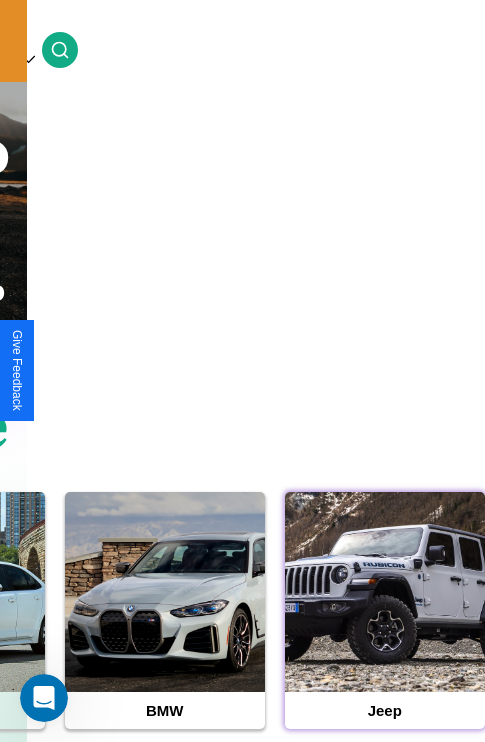 click at bounding box center [385, 592] 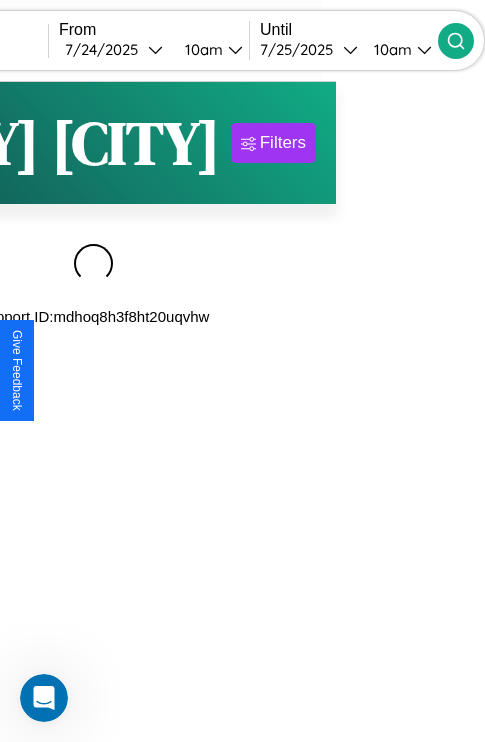 scroll, scrollTop: 0, scrollLeft: 0, axis: both 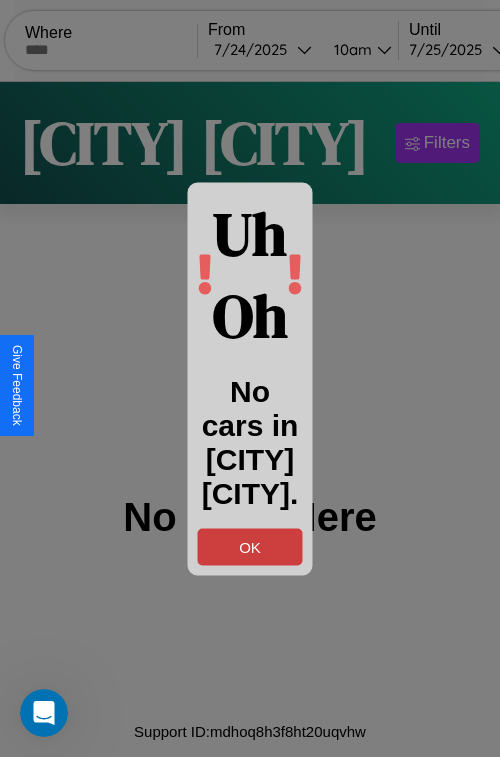 click on "OK" at bounding box center [250, 546] 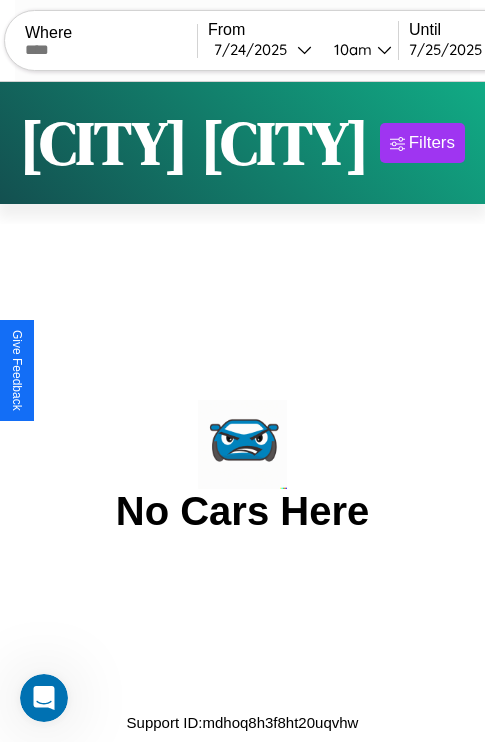 click at bounding box center (111, 50) 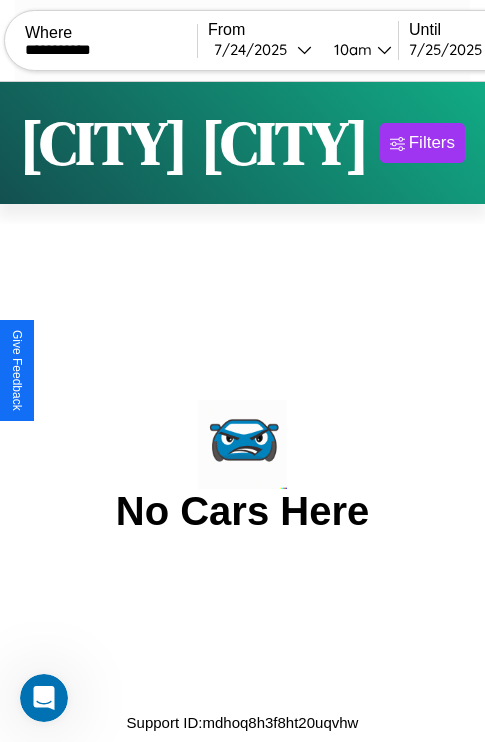 type on "**********" 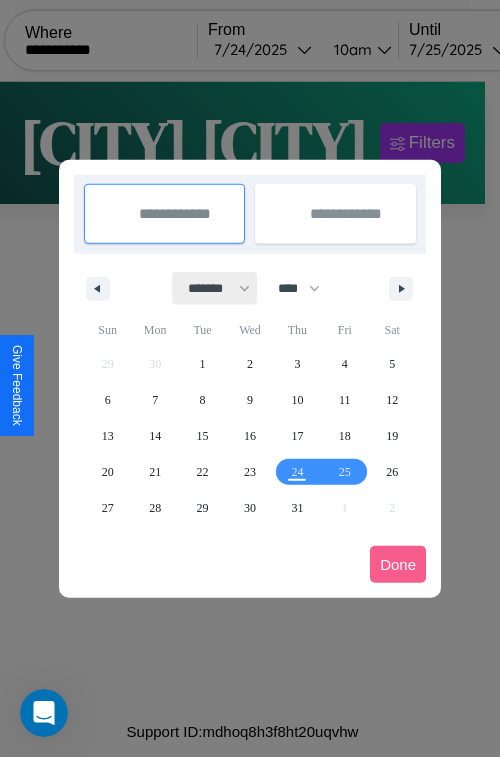 click on "******* ******** ***** ***** *** **** **** ****** ********* ******* ******** ********" at bounding box center [215, 288] 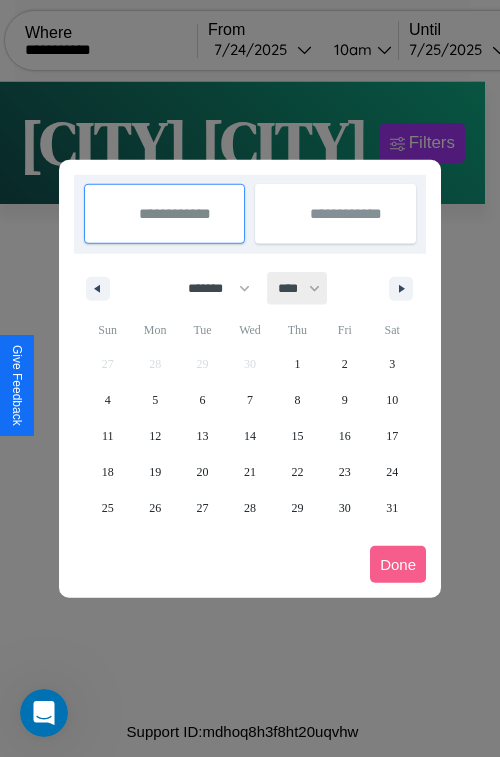 click on "**** **** **** **** **** **** **** **** **** **** **** **** **** **** **** **** **** **** **** **** **** **** **** **** **** **** **** **** **** **** **** **** **** **** **** **** **** **** **** **** **** **** **** **** **** **** **** **** **** **** **** **** **** **** **** **** **** **** **** **** **** **** **** **** **** **** **** **** **** **** **** **** **** **** **** **** **** **** **** **** **** **** **** **** **** **** **** **** **** **** **** **** **** **** **** **** **** **** **** **** **** **** **** **** **** **** **** **** **** **** **** **** **** **** **** **** **** **** **** **** ****" at bounding box center [298, 288] 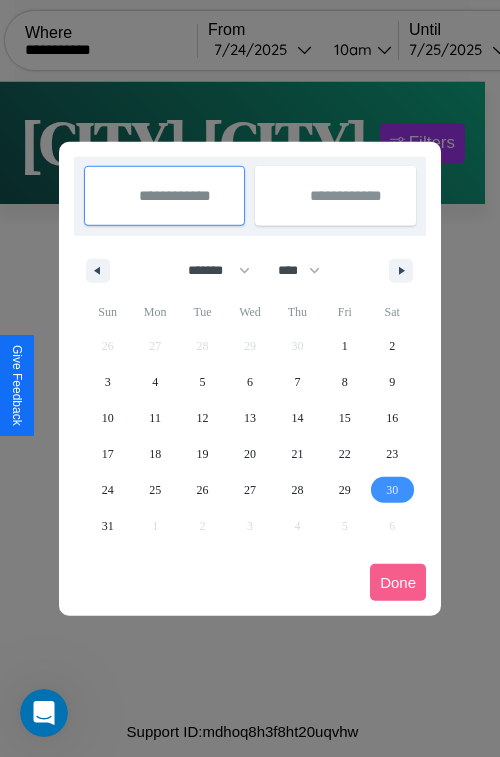 click on "30" at bounding box center [392, 490] 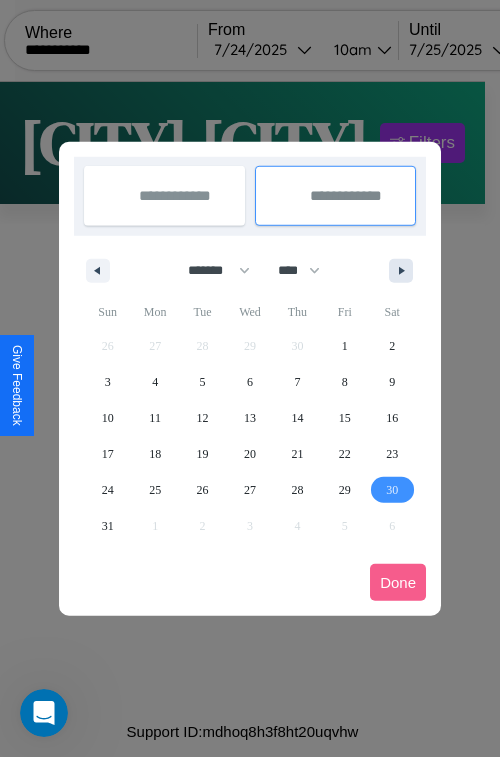click at bounding box center [405, 271] 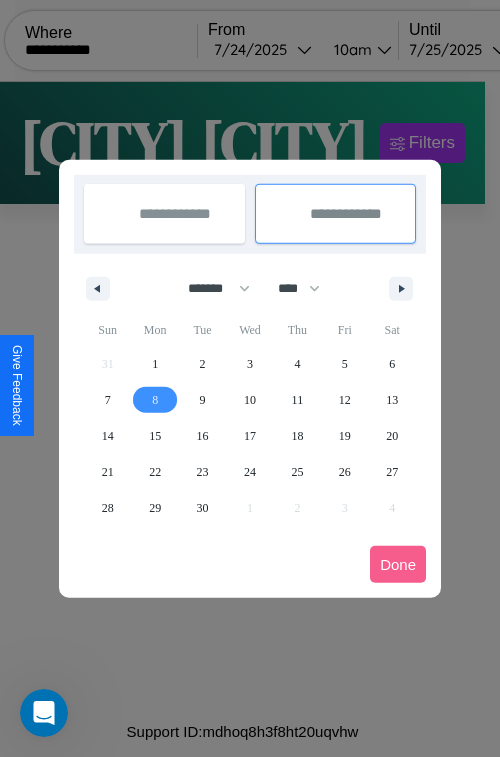 click on "8" at bounding box center [155, 400] 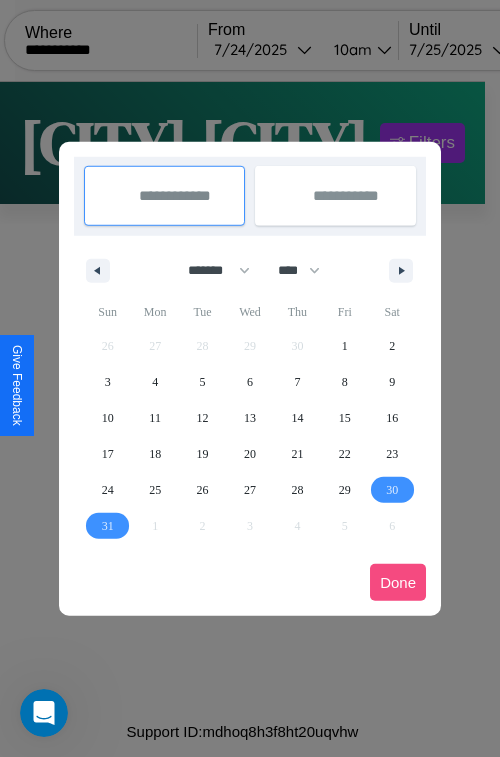 click on "Done" at bounding box center [398, 582] 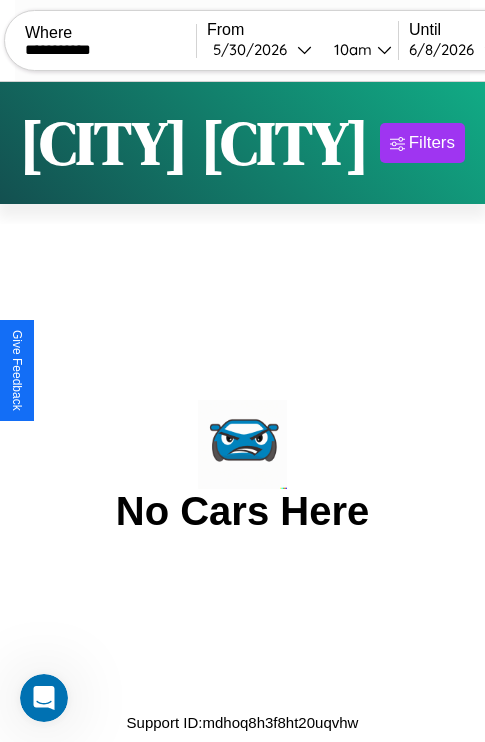 click on "10am" at bounding box center (350, 49) 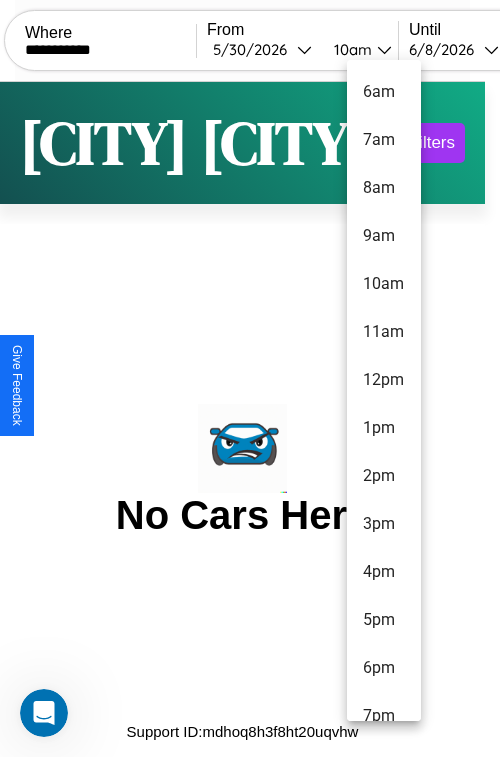 click on "5pm" at bounding box center [384, 620] 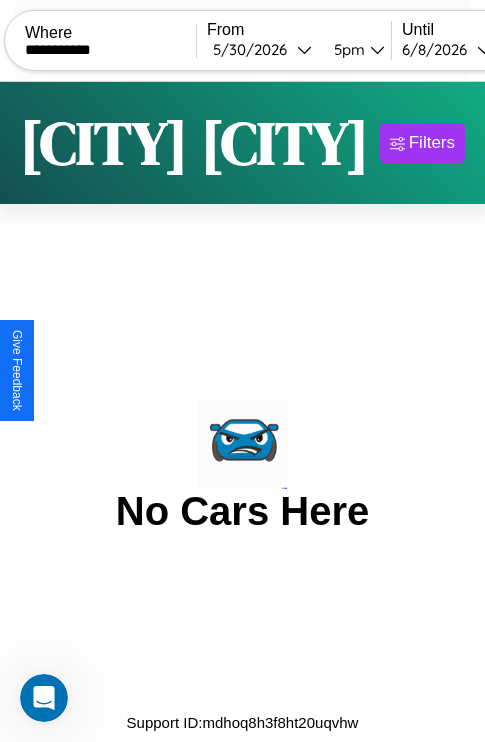 scroll, scrollTop: 0, scrollLeft: 100, axis: horizontal 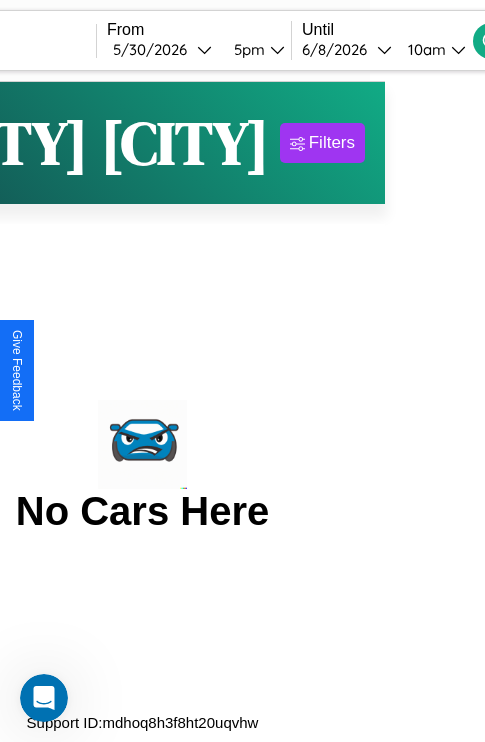 click on "10am" at bounding box center (424, 49) 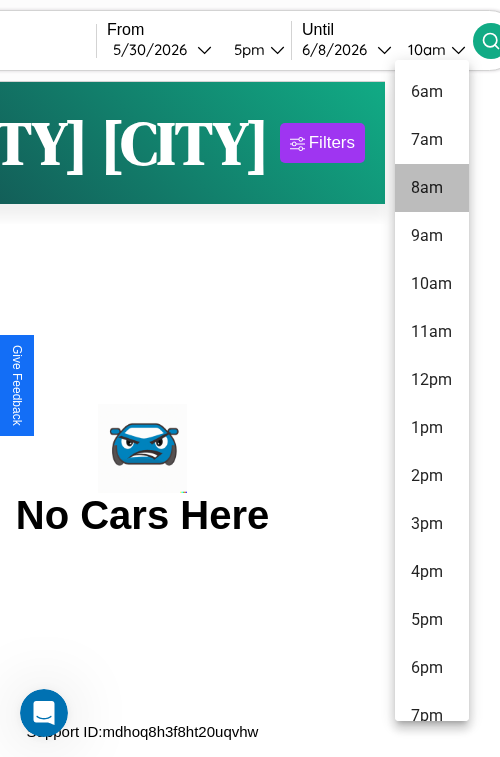click on "8am" at bounding box center (432, 188) 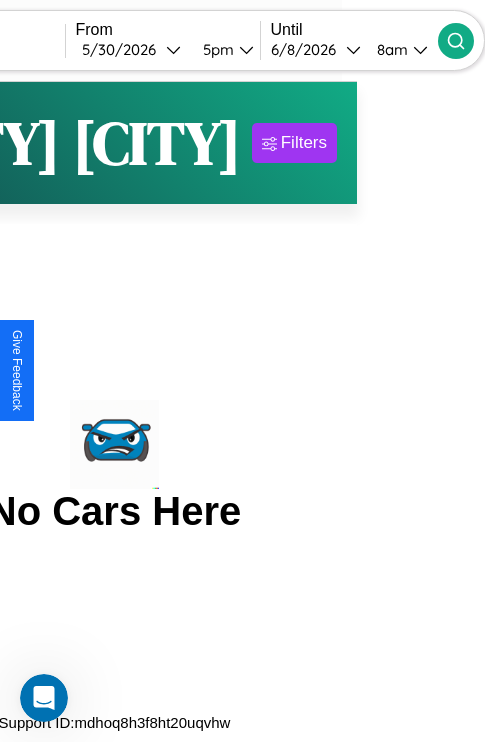 click 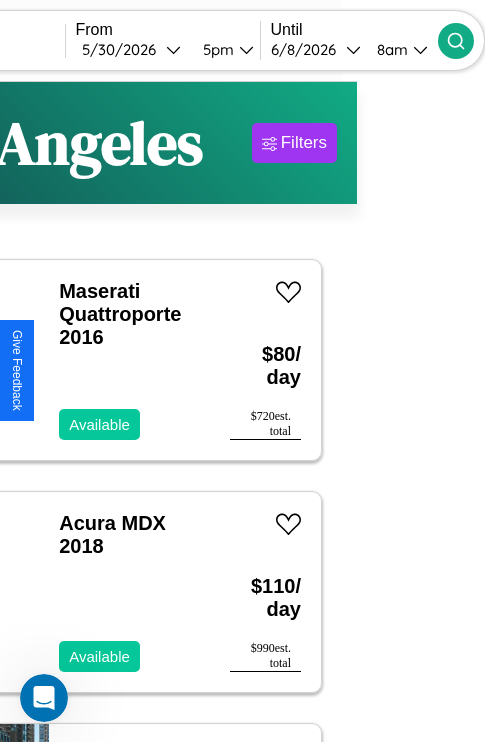 scroll, scrollTop: 95, scrollLeft: 35, axis: both 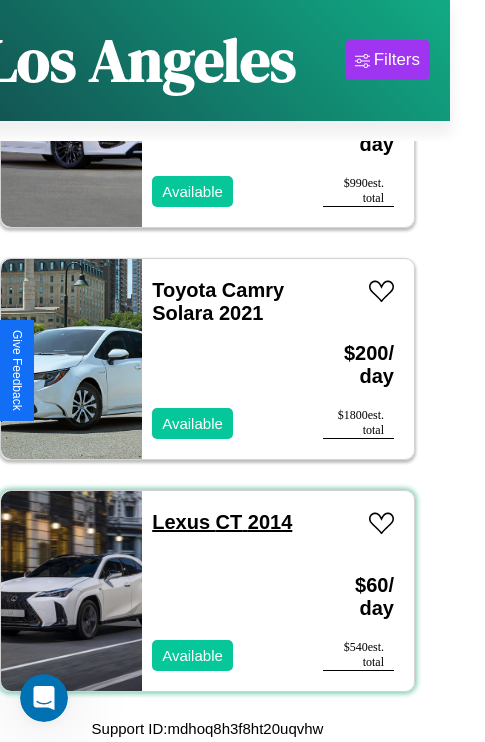 click on "Lexus   CT   2014" at bounding box center (222, 522) 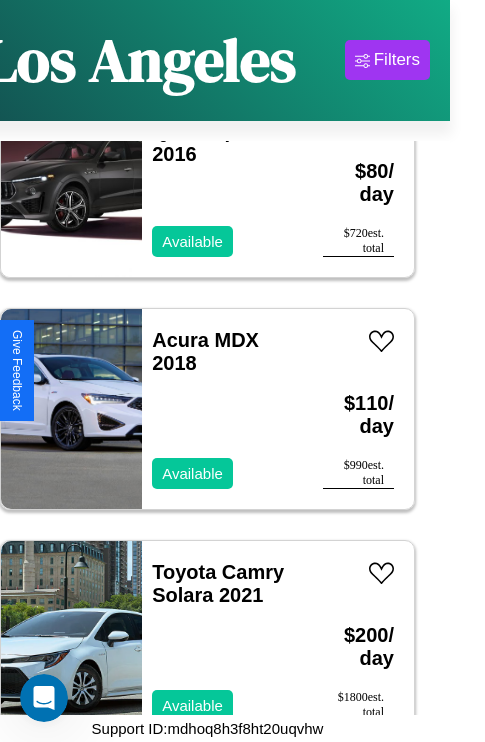 scroll, scrollTop: 75, scrollLeft: 0, axis: vertical 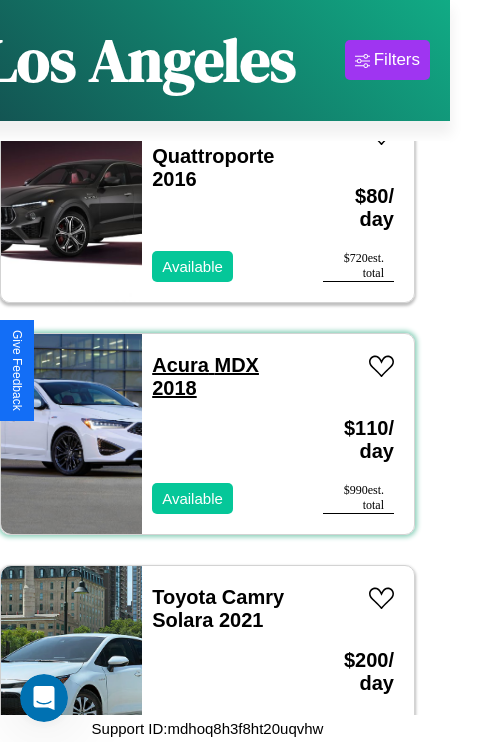 click on "Acura   MDX   2018" at bounding box center [205, 376] 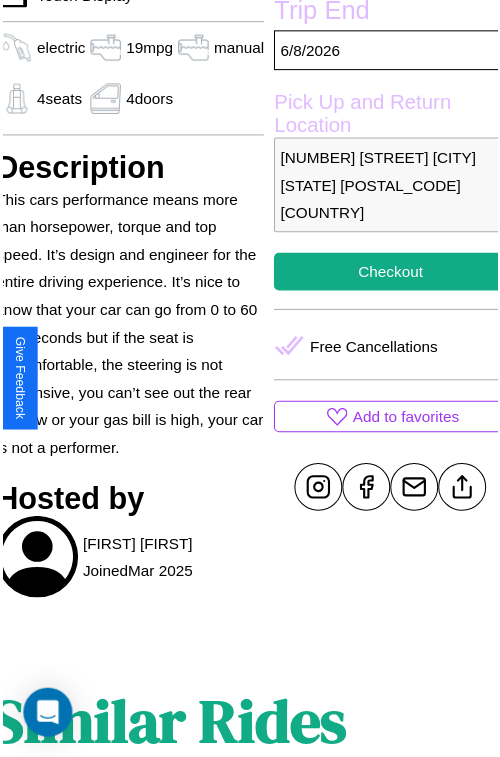 scroll, scrollTop: 641, scrollLeft: 80, axis: both 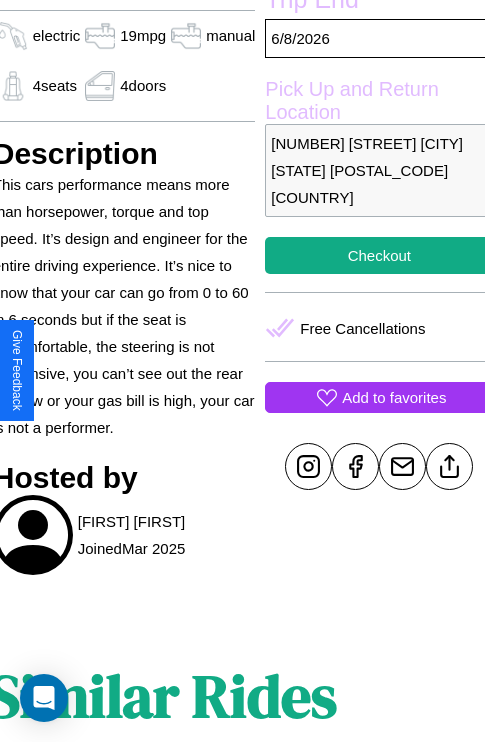 click on "Add to favorites" at bounding box center [394, 397] 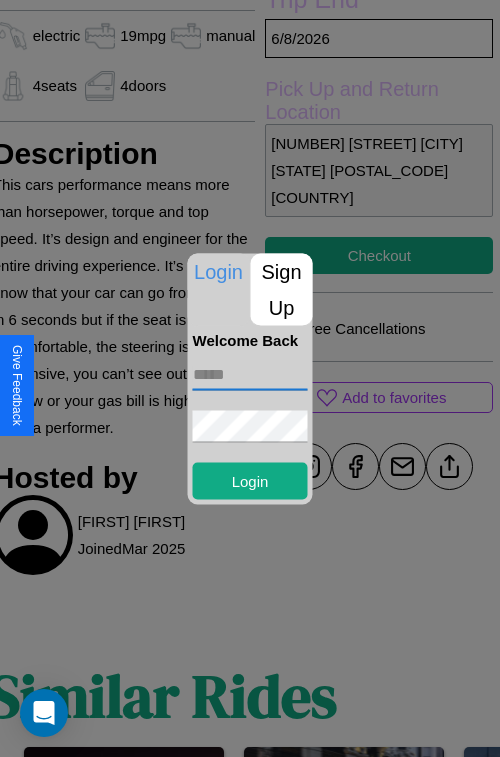 click at bounding box center [250, 374] 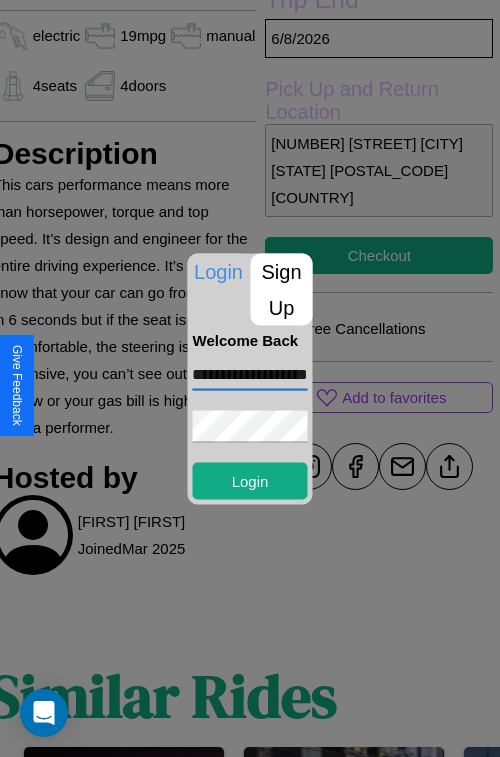 scroll, scrollTop: 0, scrollLeft: 73, axis: horizontal 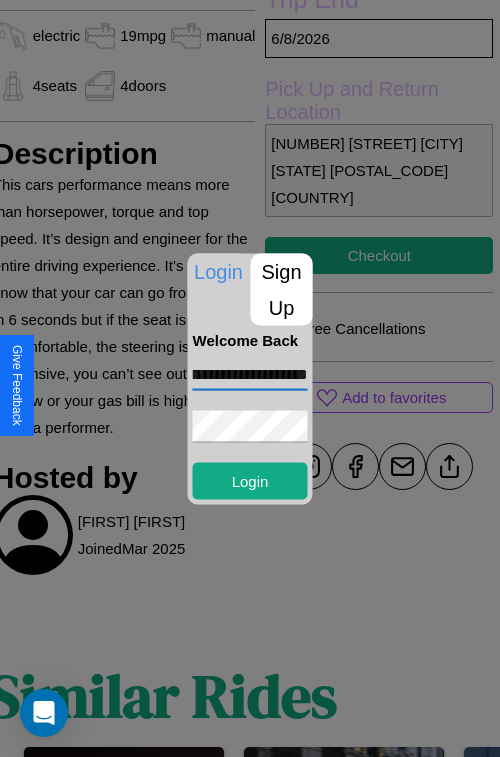 type on "**********" 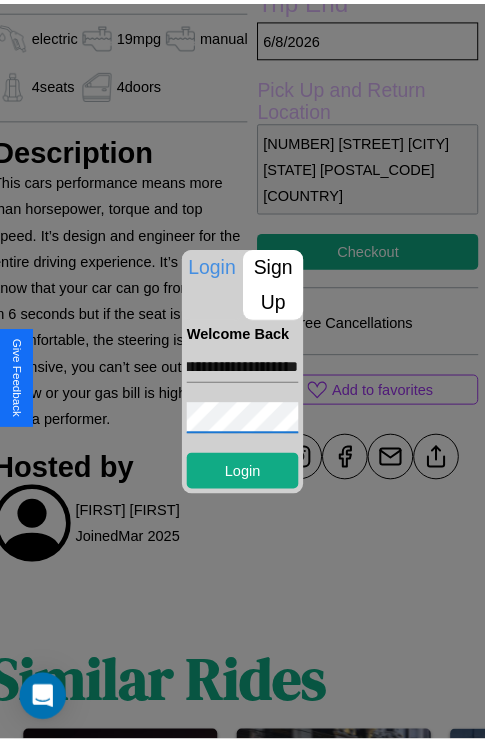 scroll, scrollTop: 0, scrollLeft: 0, axis: both 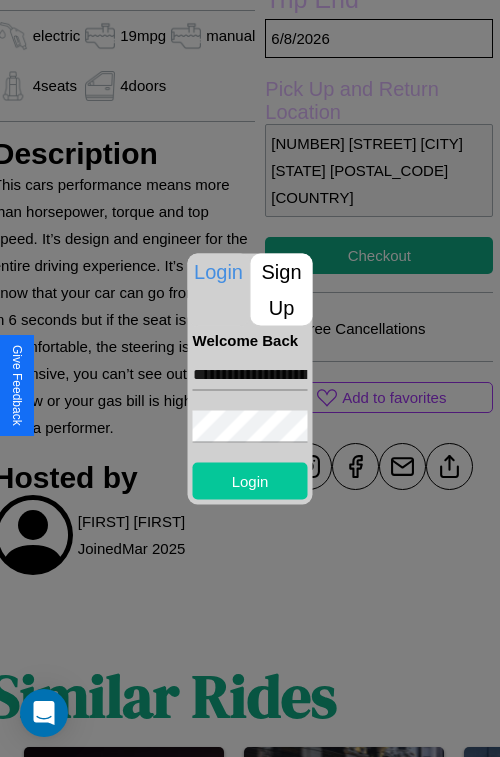 click on "Login" at bounding box center (250, 480) 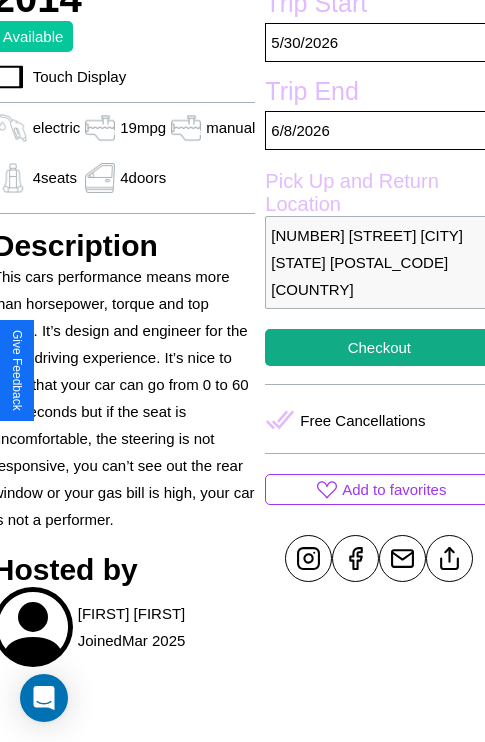 scroll, scrollTop: 499, scrollLeft: 80, axis: both 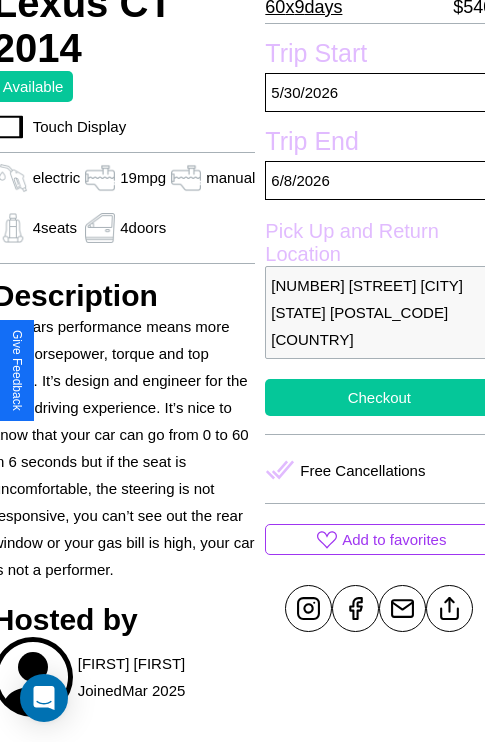 click on "Checkout" at bounding box center [379, 397] 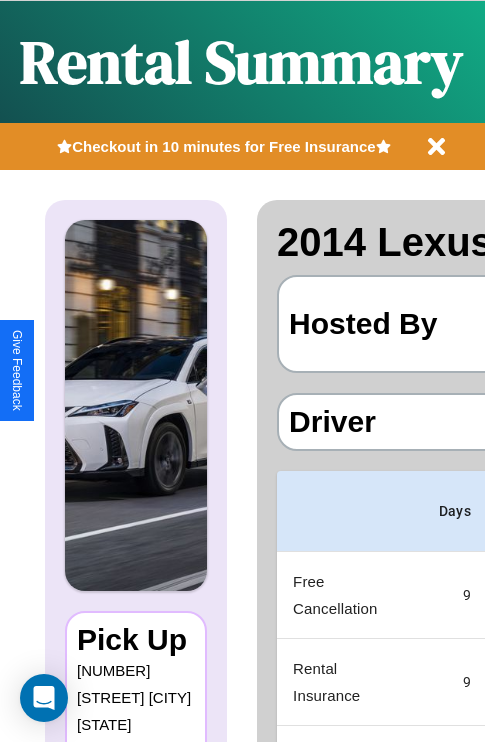 scroll, scrollTop: 0, scrollLeft: 378, axis: horizontal 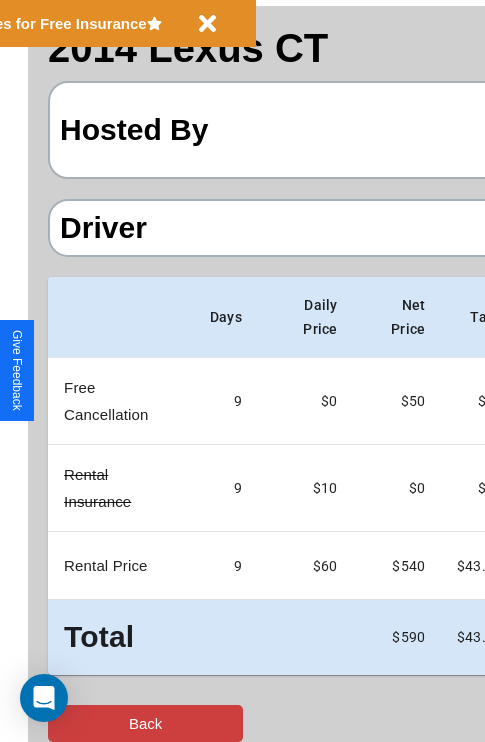 click on "Back" at bounding box center (145, 723) 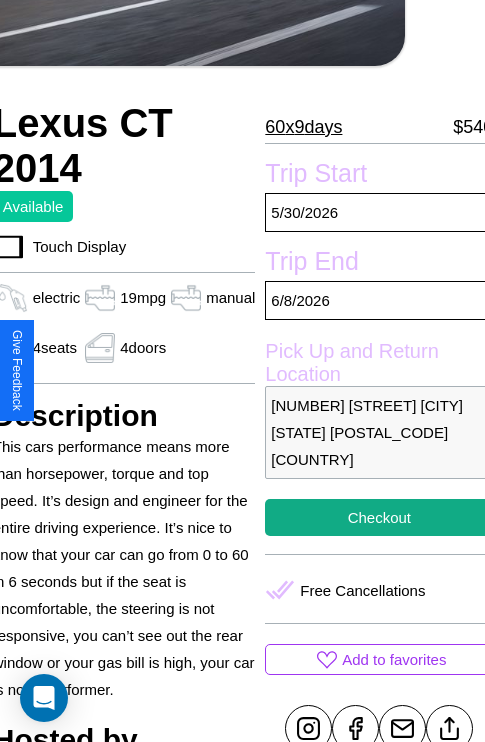 scroll, scrollTop: 641, scrollLeft: 80, axis: both 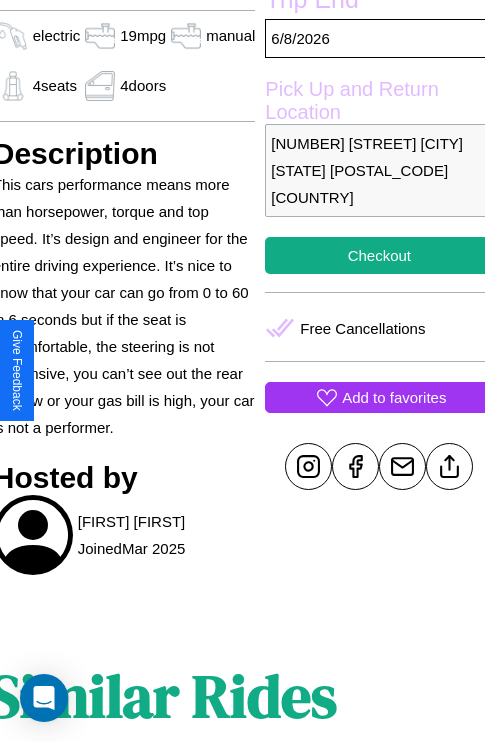 click on "Add to favorites" at bounding box center [394, 397] 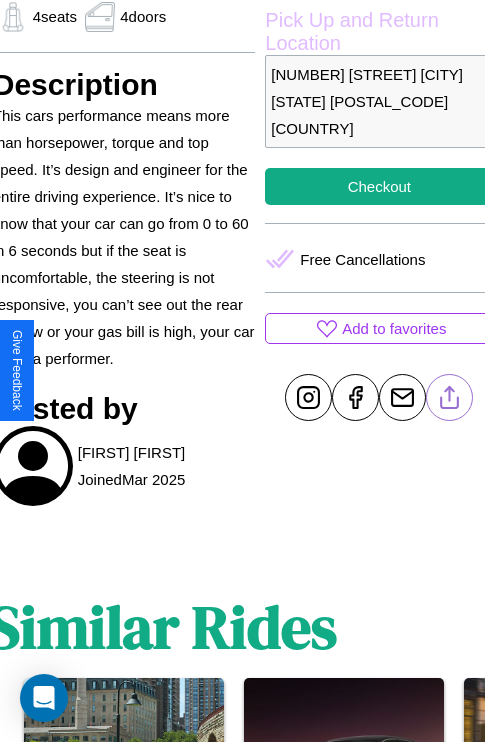 click 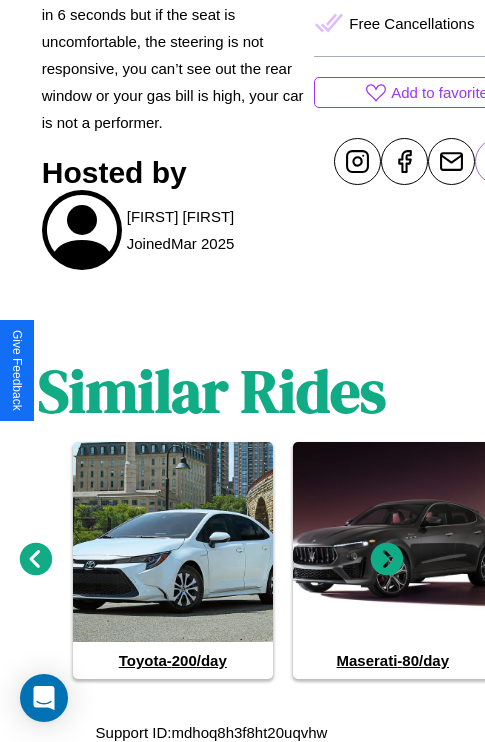 scroll, scrollTop: 950, scrollLeft: 30, axis: both 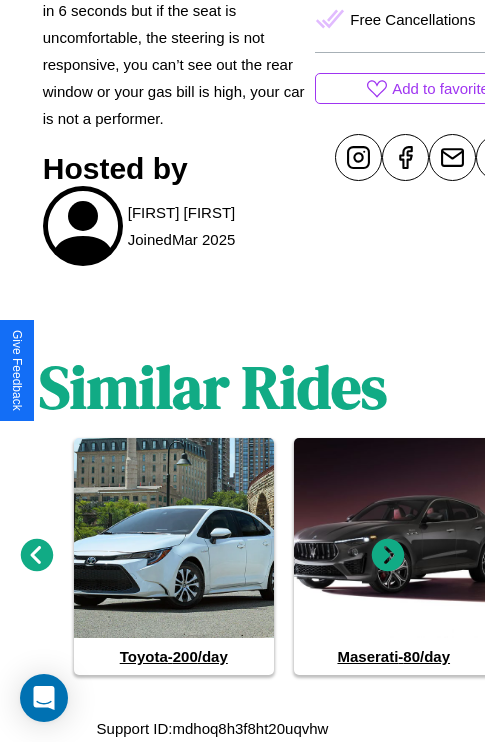 click 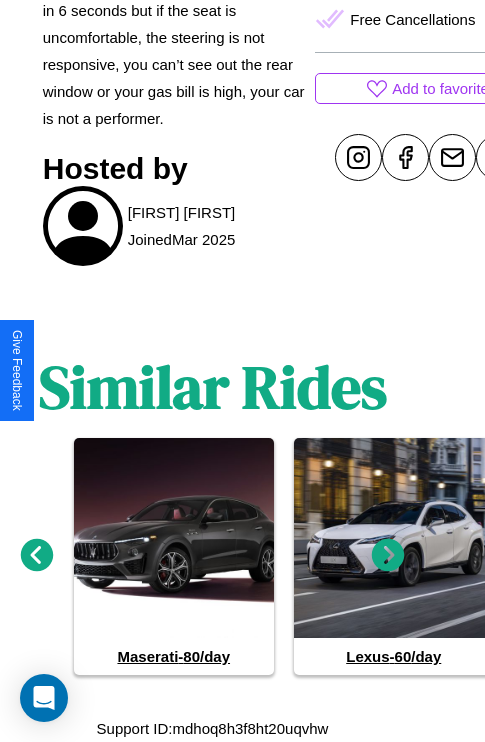 click 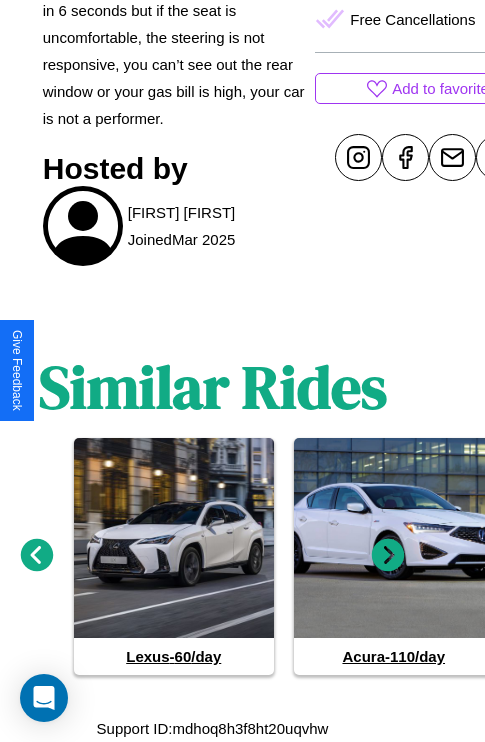 click 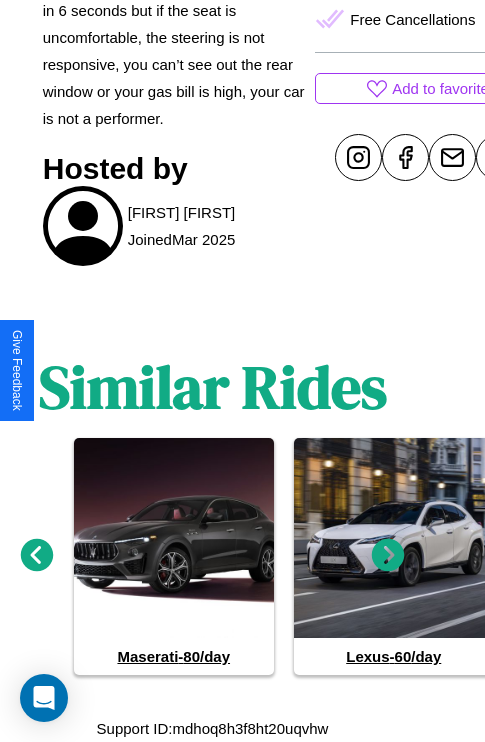 click 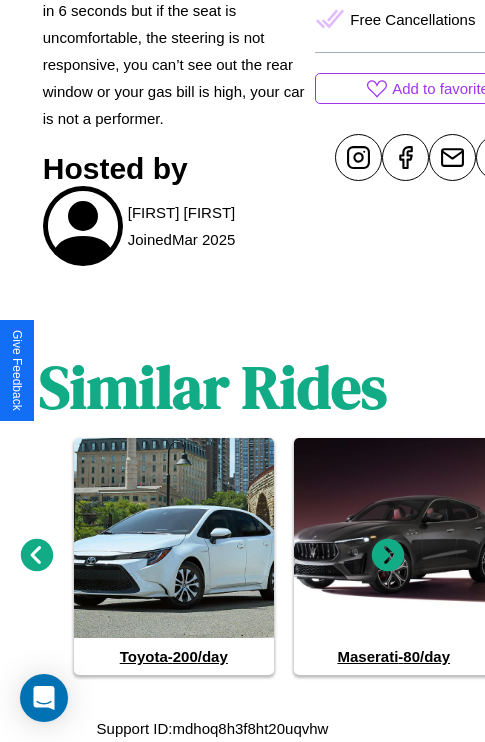 click 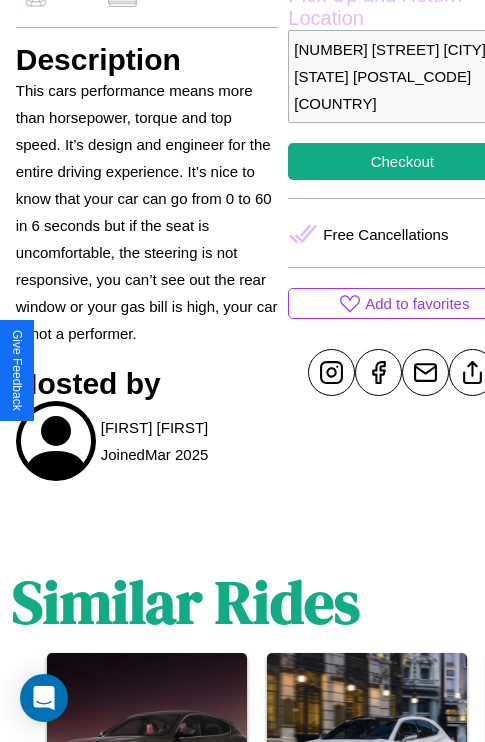 scroll, scrollTop: 710, scrollLeft: 60, axis: both 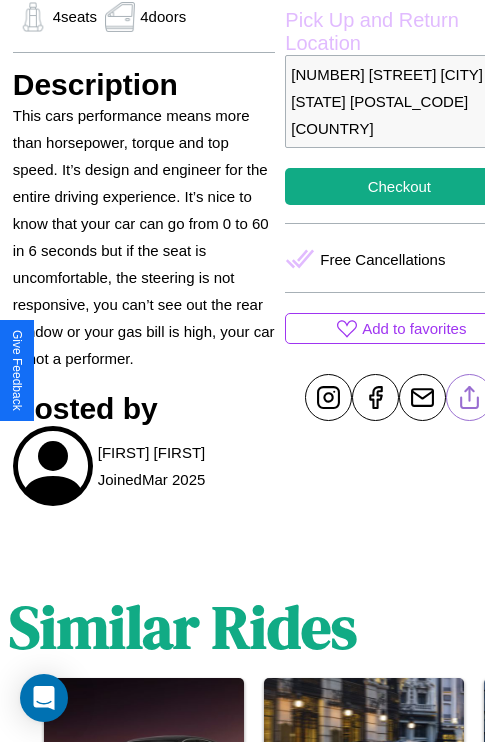 click 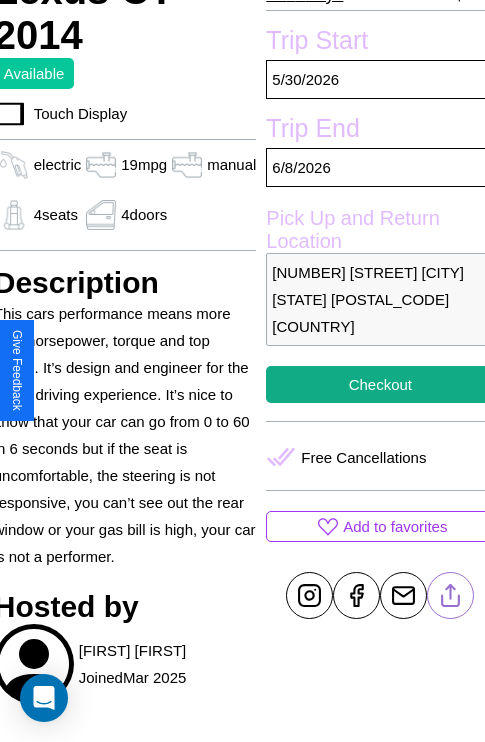 scroll, scrollTop: 499, scrollLeft: 80, axis: both 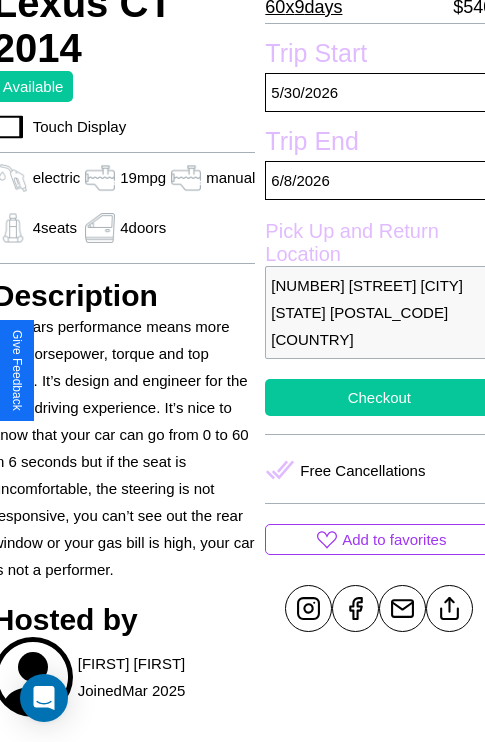 click on "Checkout" at bounding box center (379, 397) 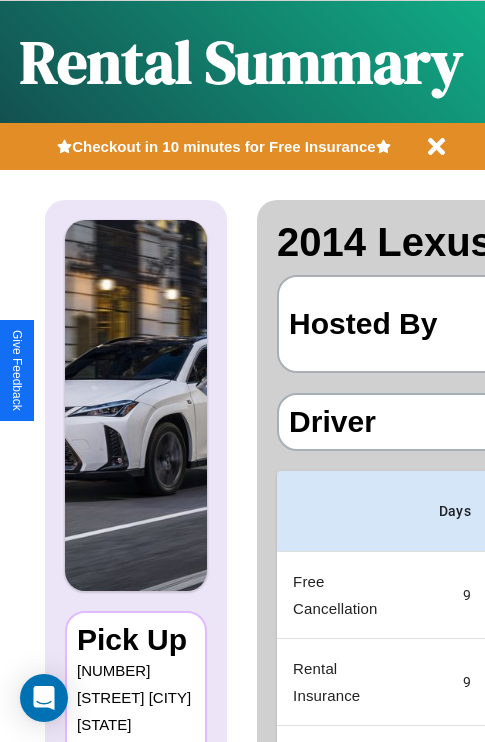 scroll, scrollTop: 0, scrollLeft: 378, axis: horizontal 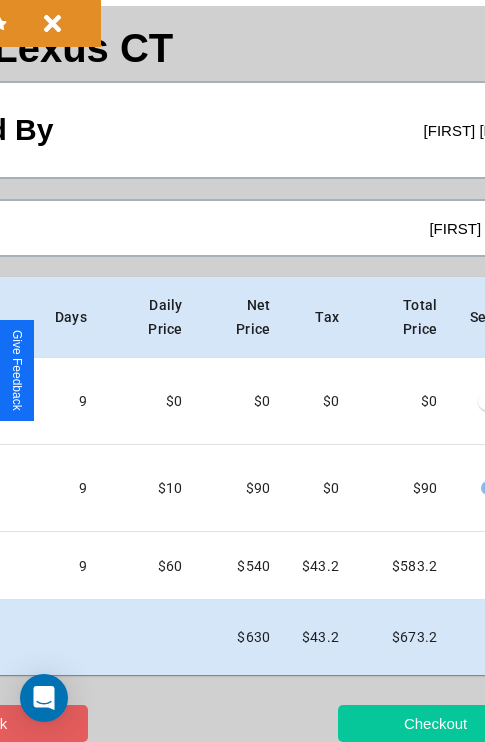 click on "Checkout" at bounding box center (435, 723) 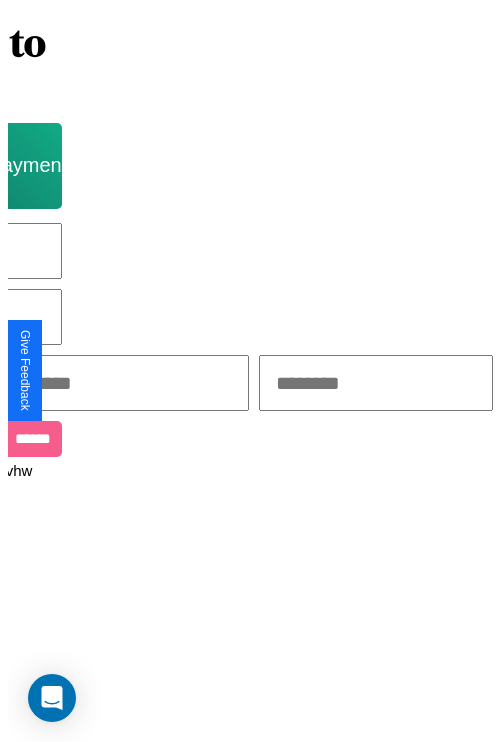 scroll, scrollTop: 0, scrollLeft: 0, axis: both 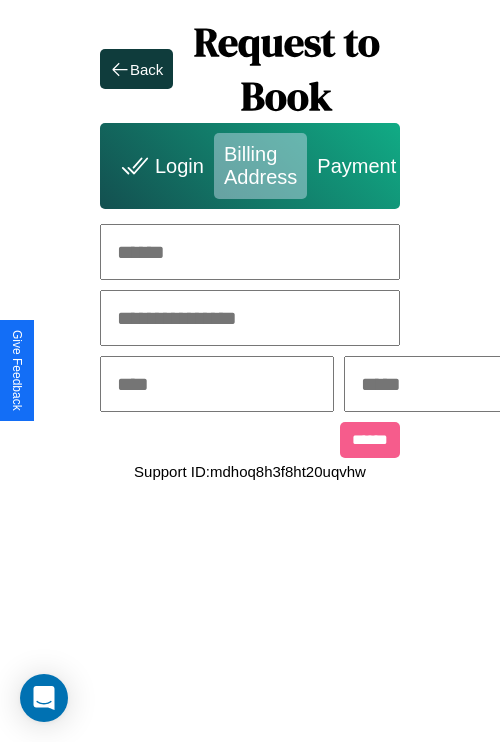 click at bounding box center [250, 252] 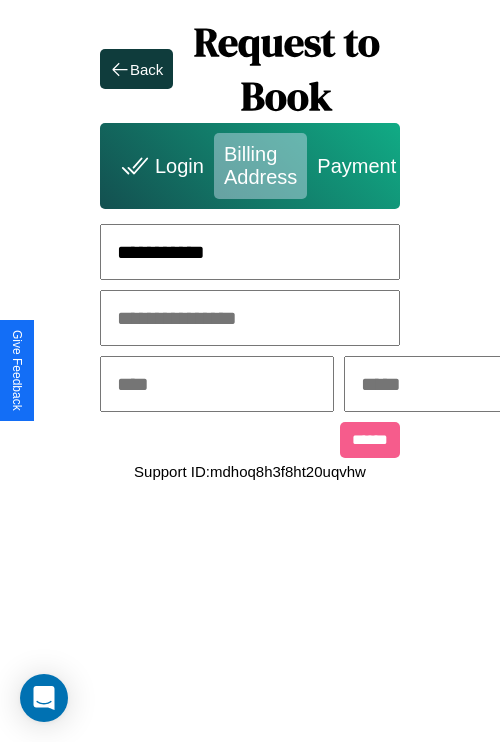 type on "**********" 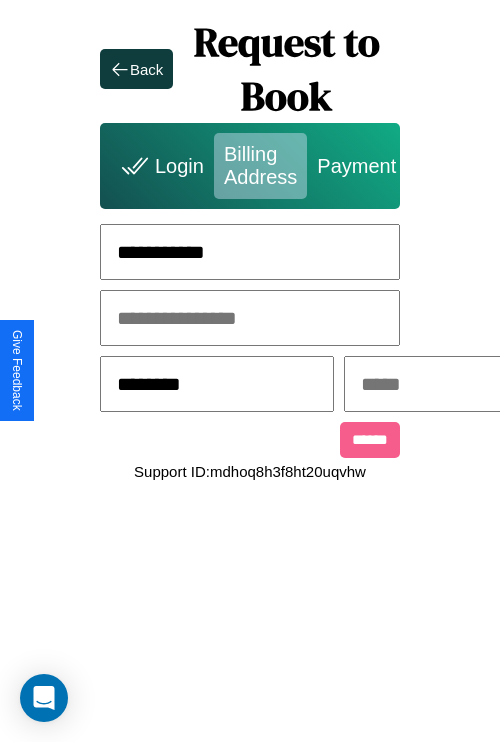 type on "********" 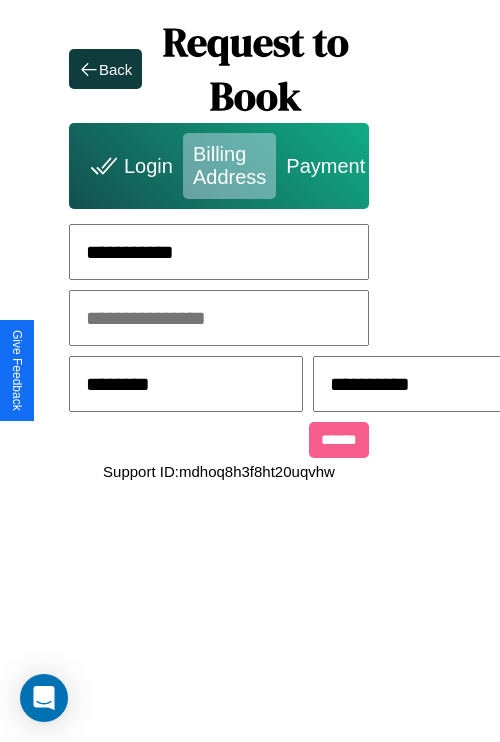 scroll, scrollTop: 0, scrollLeft: 517, axis: horizontal 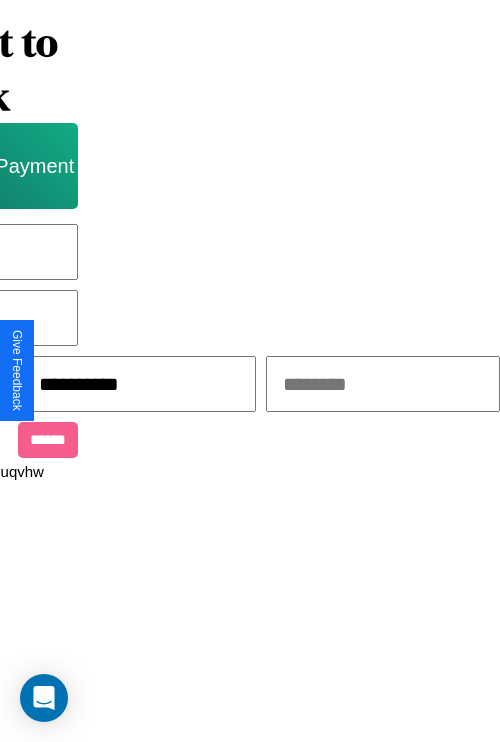 type on "**********" 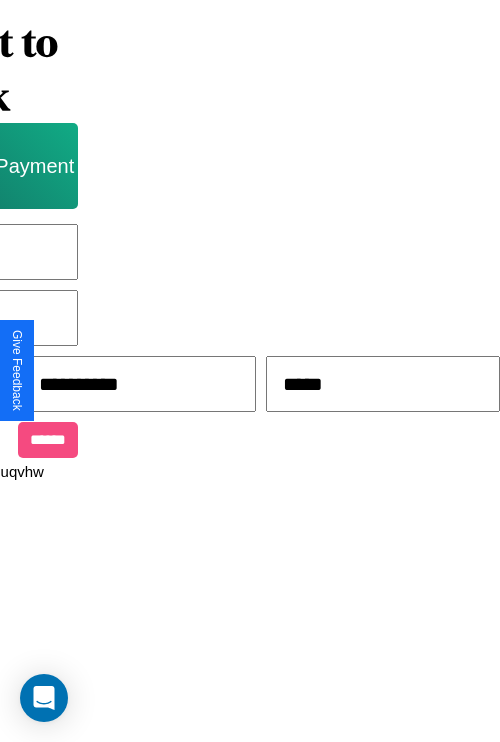 type on "*****" 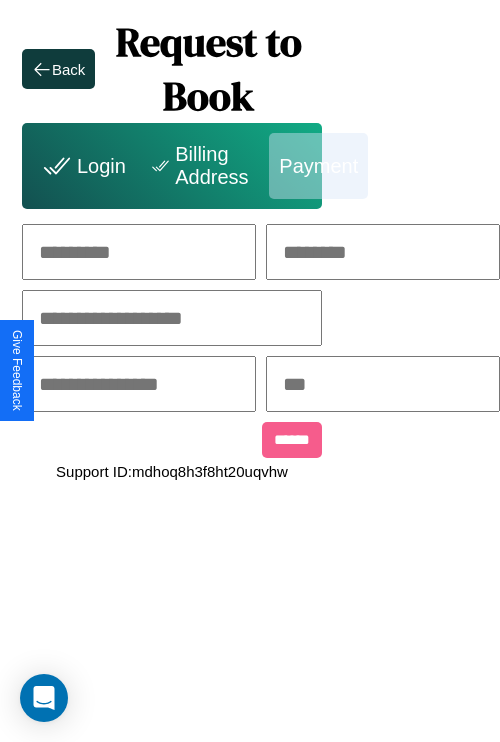 scroll, scrollTop: 0, scrollLeft: 208, axis: horizontal 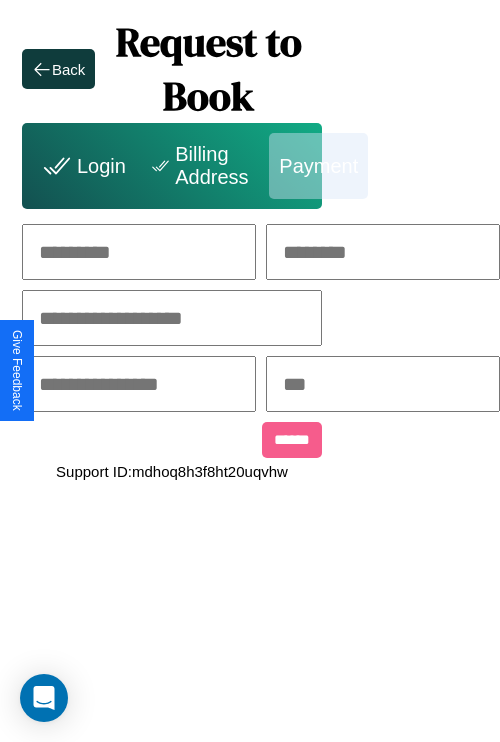 click at bounding box center (139, 252) 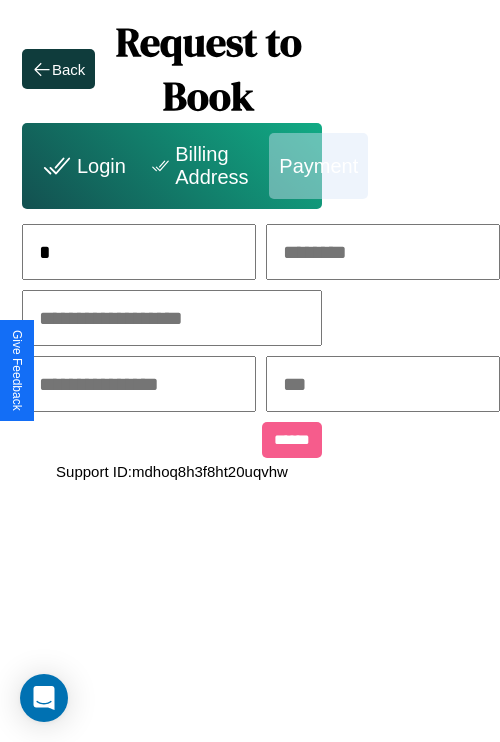 scroll, scrollTop: 0, scrollLeft: 133, axis: horizontal 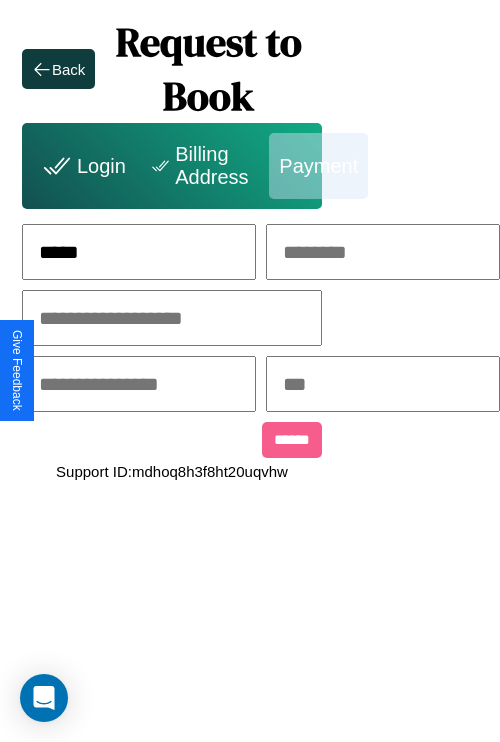type on "*****" 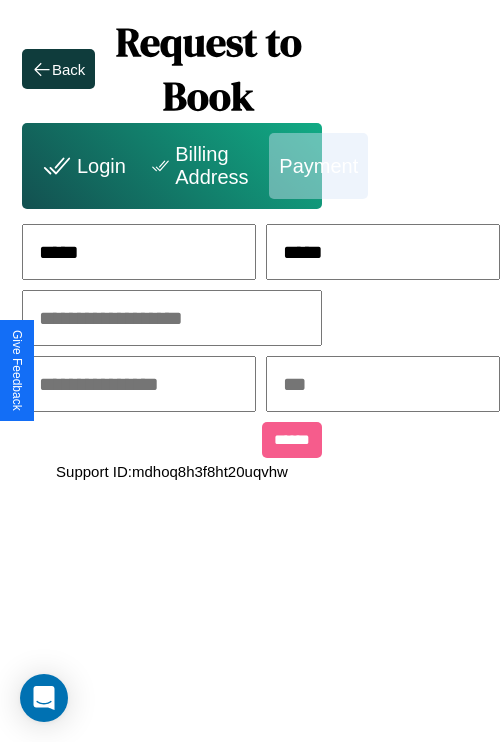 type on "*****" 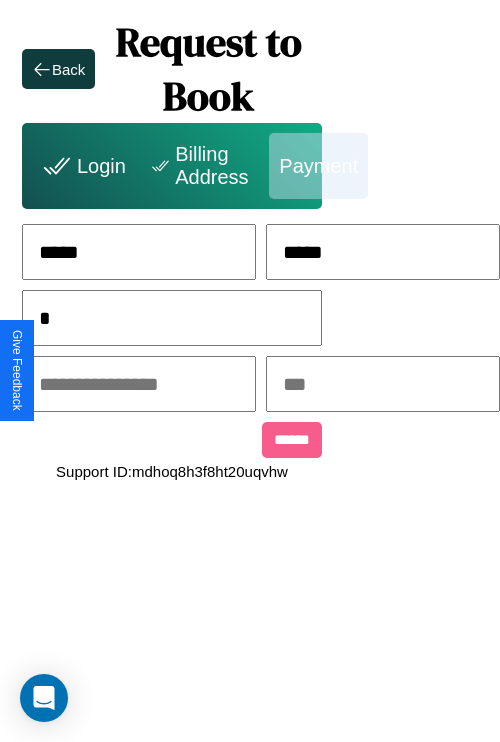 scroll, scrollTop: 0, scrollLeft: 128, axis: horizontal 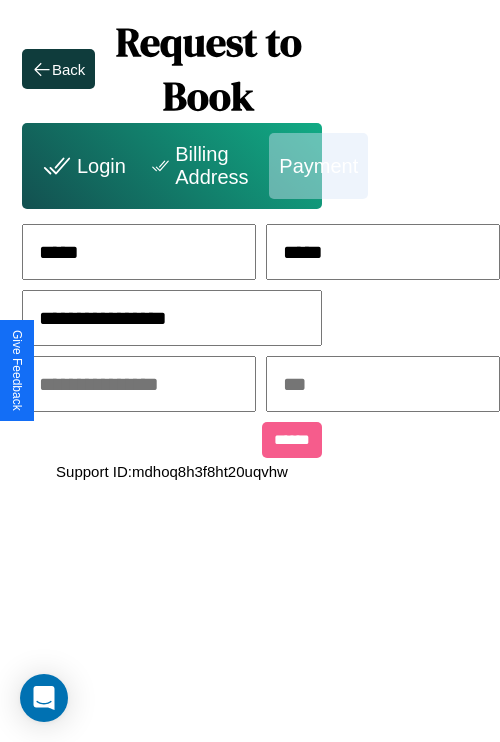type on "**********" 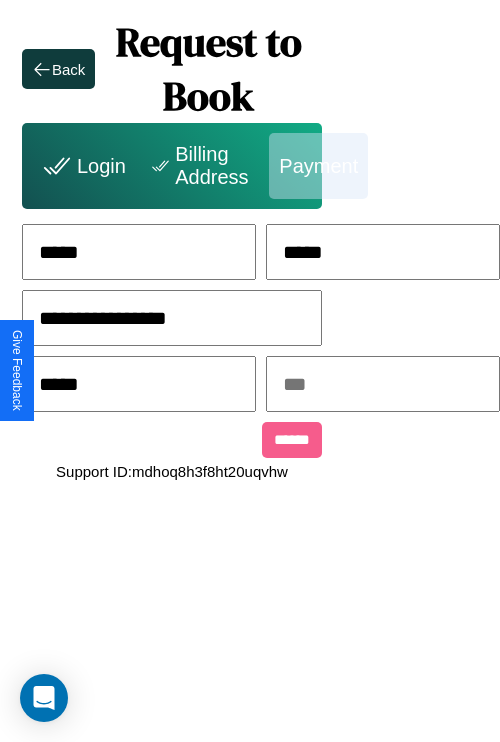 type on "*****" 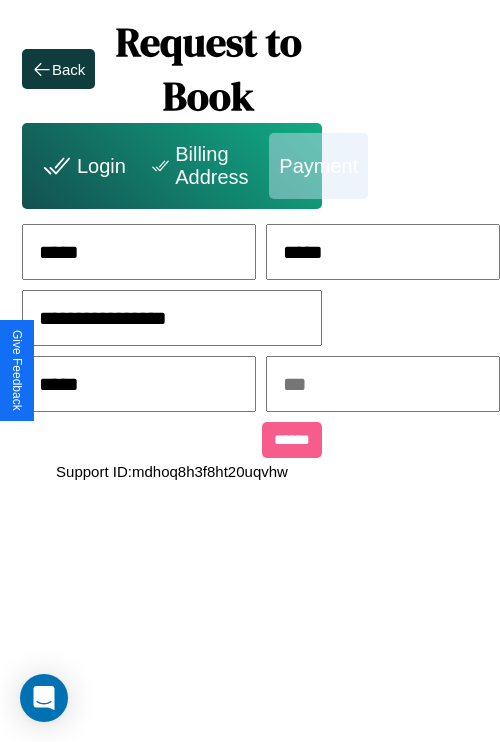click at bounding box center [383, 384] 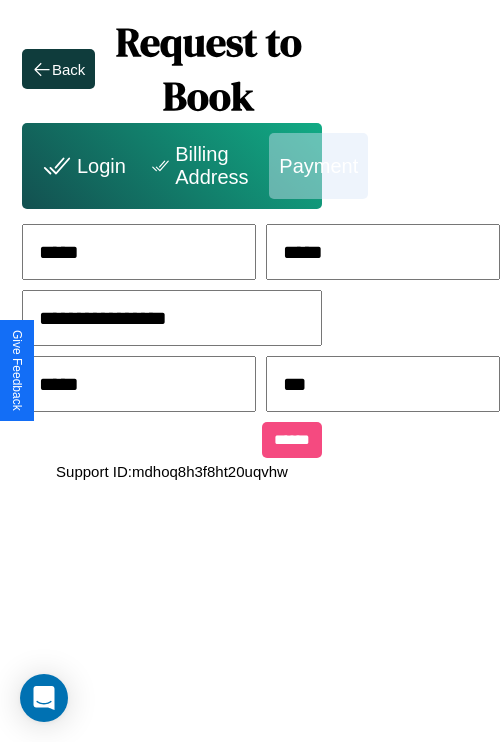 type on "***" 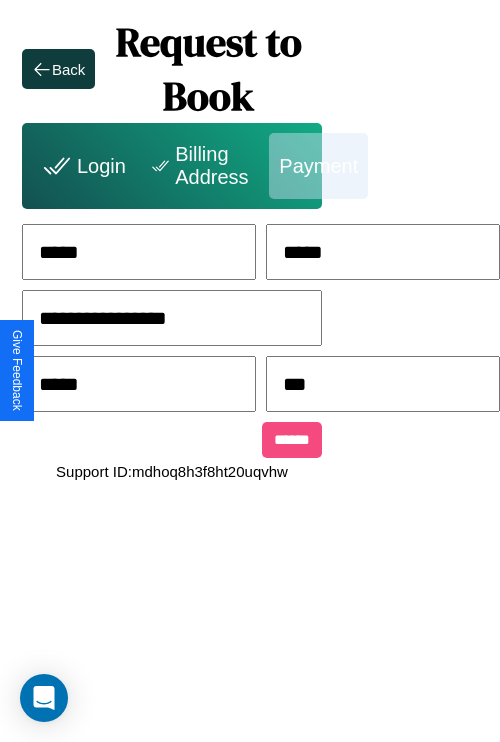 click on "******" at bounding box center [292, 440] 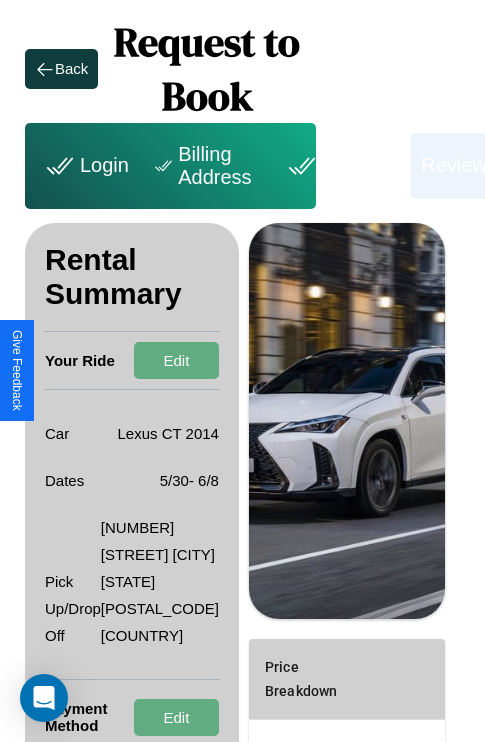 scroll, scrollTop: 355, scrollLeft: 72, axis: both 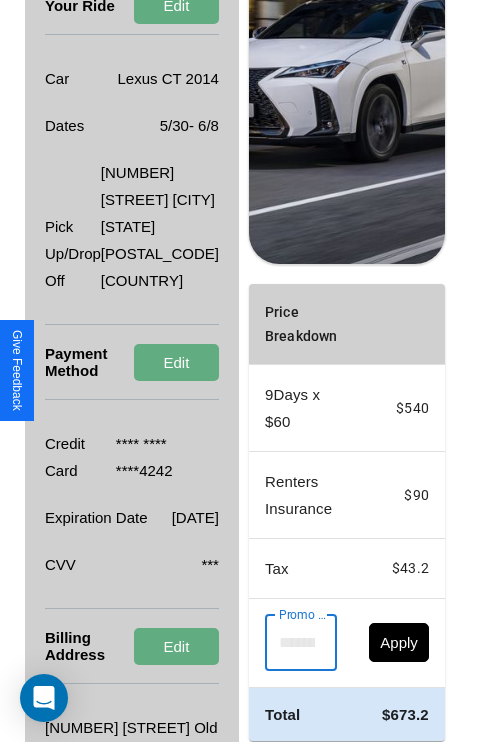 click on "Promo Code" at bounding box center (290, 643) 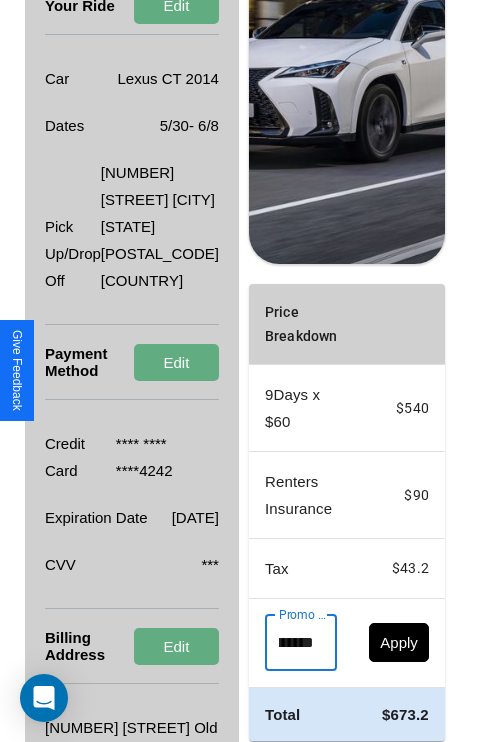 scroll, scrollTop: 0, scrollLeft: 50, axis: horizontal 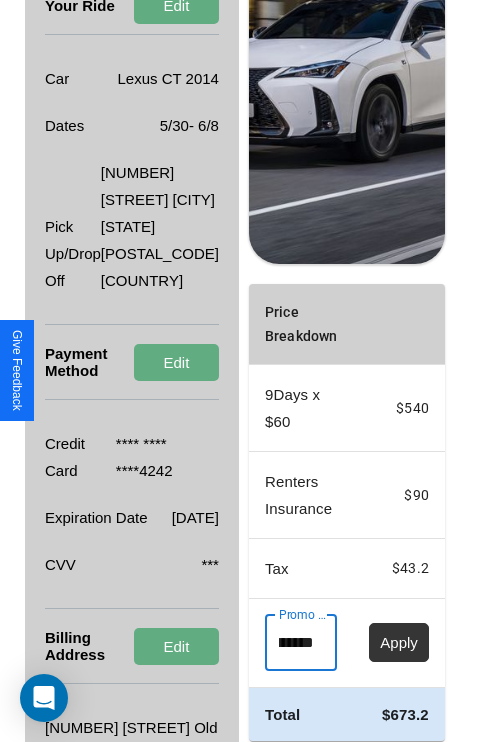 type on "********" 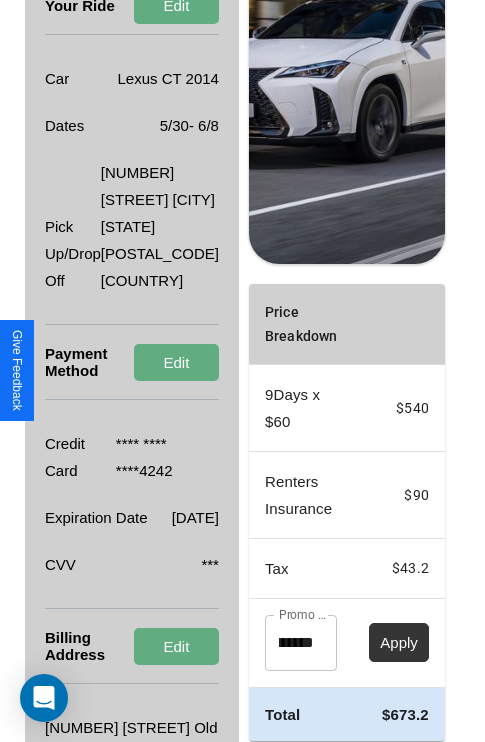scroll, scrollTop: 0, scrollLeft: 0, axis: both 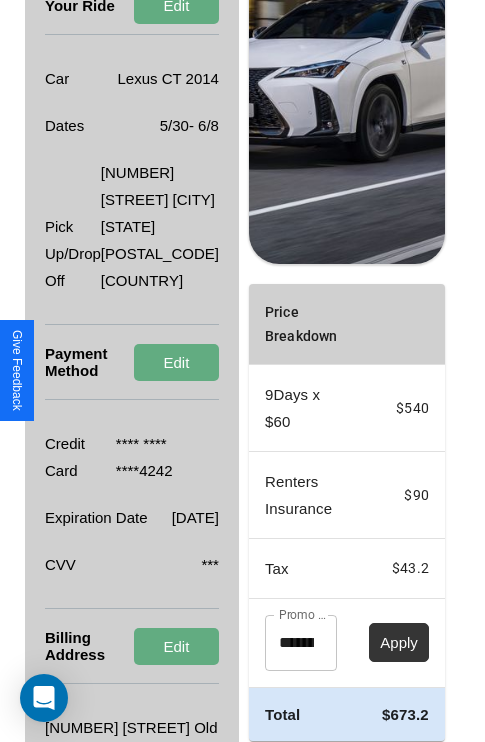 click on "Apply" at bounding box center [399, 642] 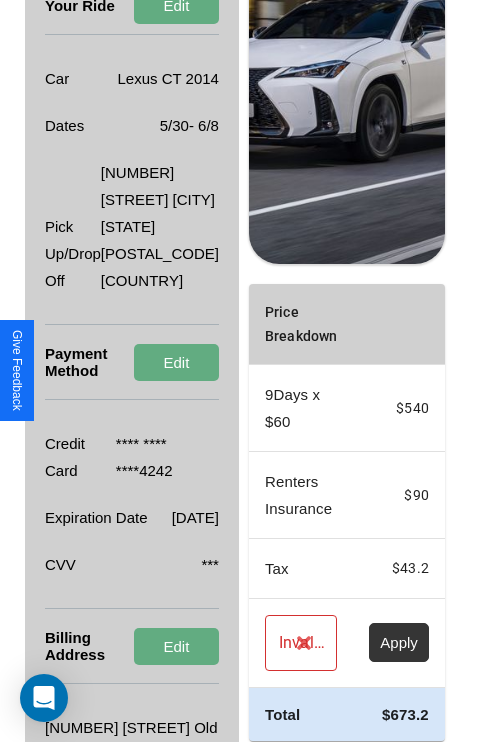 scroll, scrollTop: 509, scrollLeft: 72, axis: both 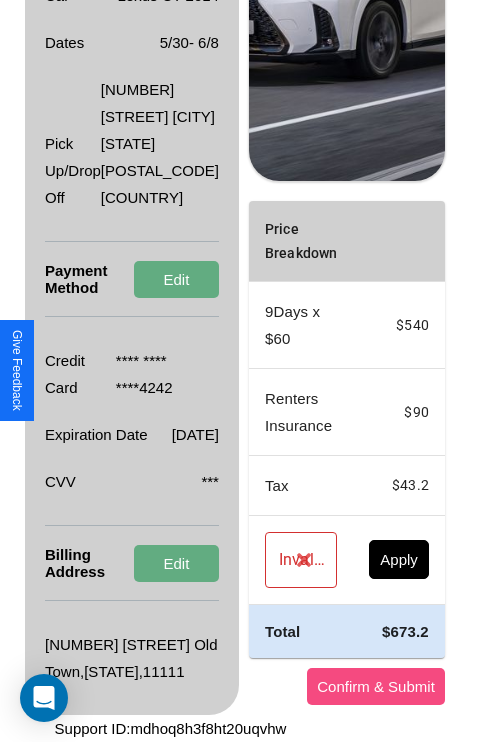 click on "Confirm & Submit" at bounding box center (376, 686) 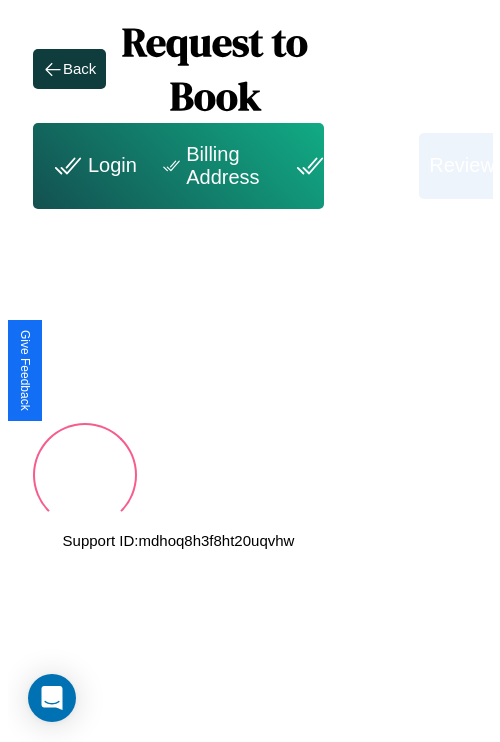 scroll, scrollTop: 0, scrollLeft: 72, axis: horizontal 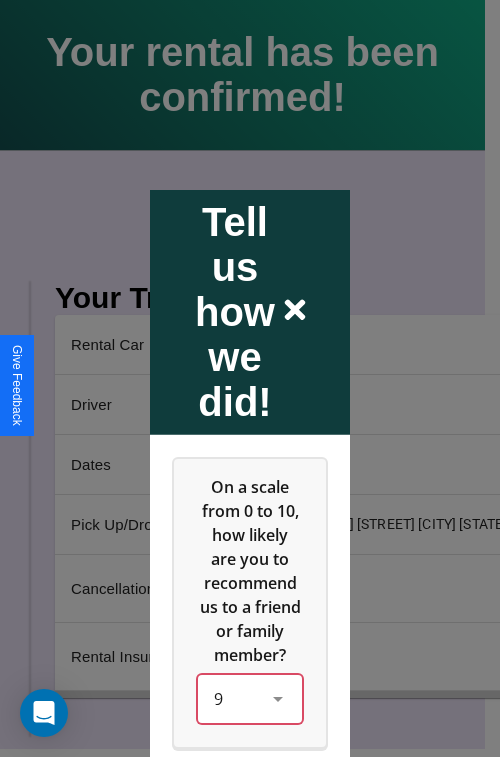 click on "9" at bounding box center (250, 698) 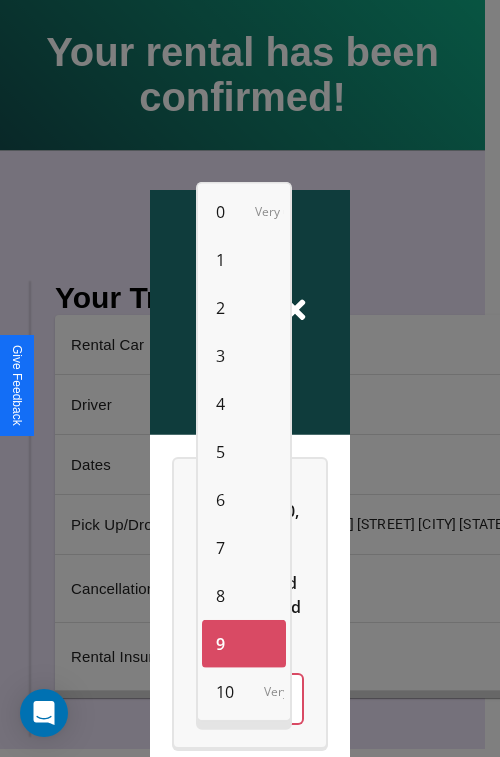 click on "2" at bounding box center [220, 308] 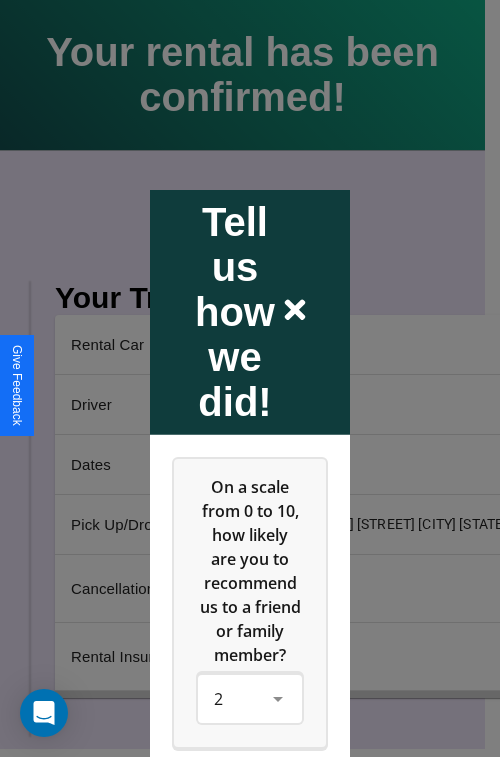 click 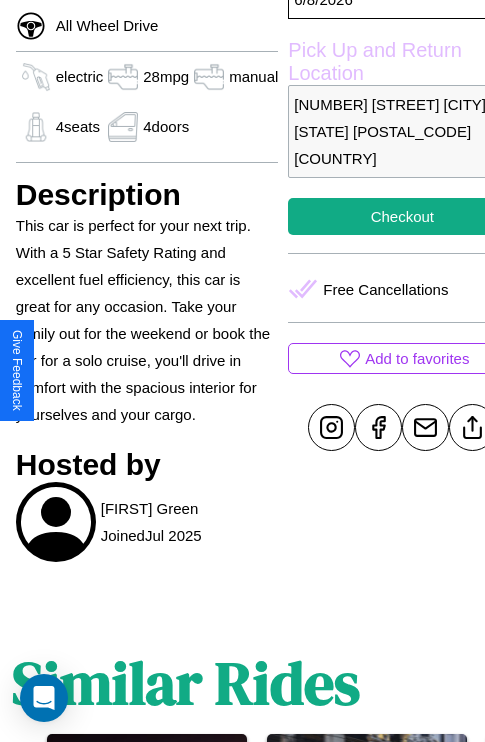 scroll, scrollTop: 670, scrollLeft: 60, axis: both 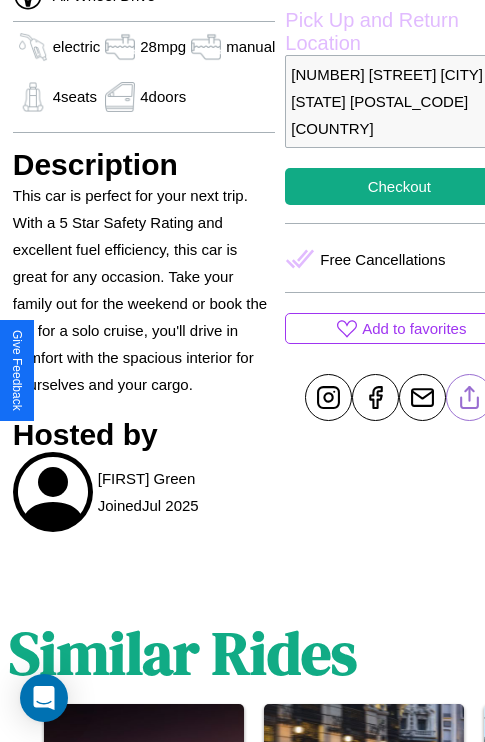 click 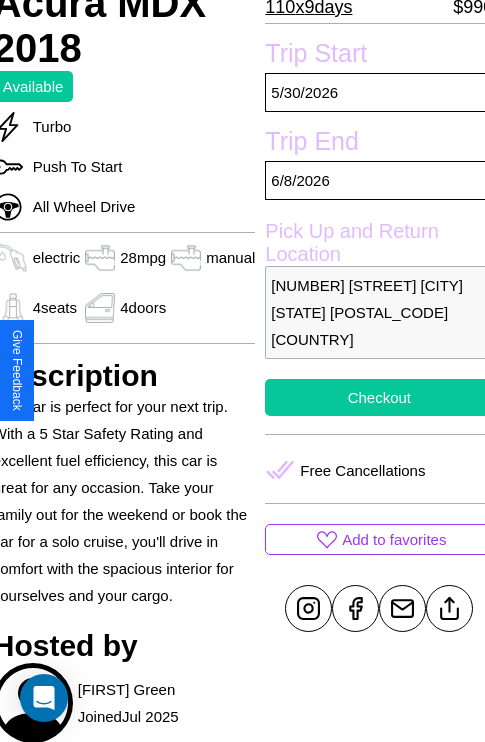 click on "Checkout" at bounding box center [379, 397] 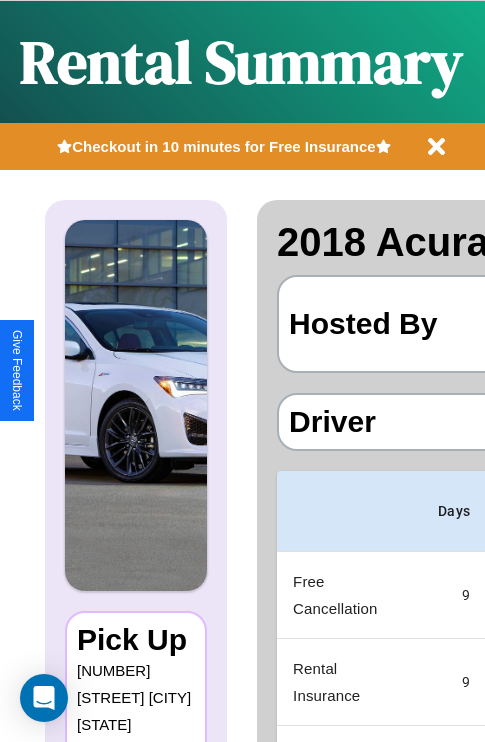 scroll, scrollTop: 0, scrollLeft: 378, axis: horizontal 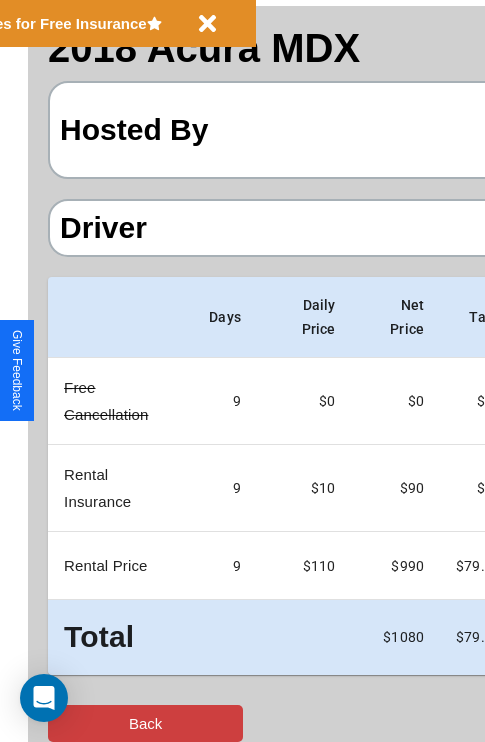 click on "Back" at bounding box center [145, 723] 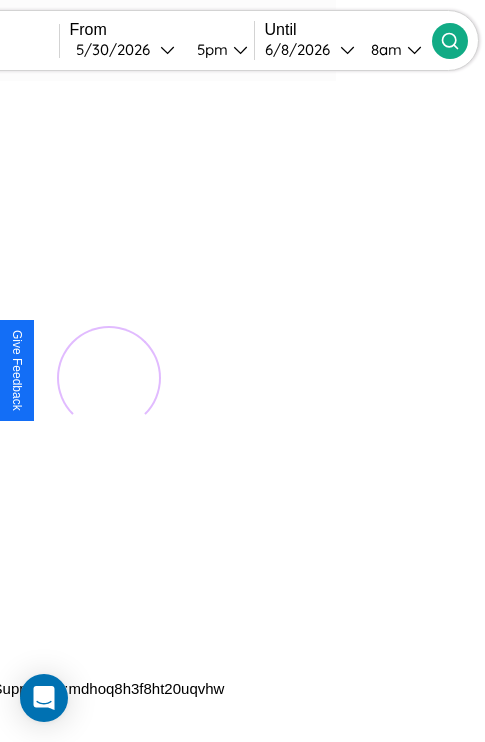 scroll, scrollTop: 0, scrollLeft: 0, axis: both 